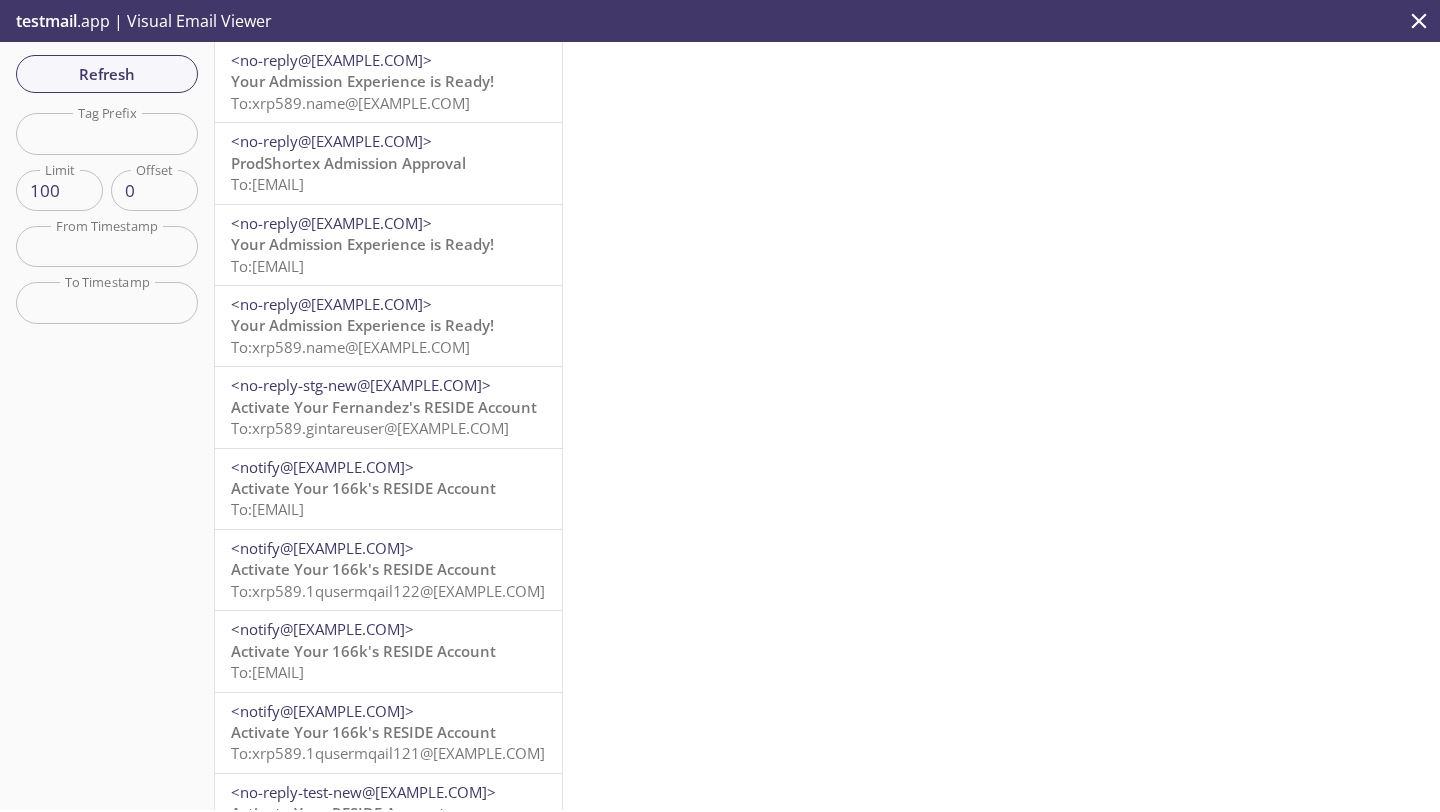 click on "<no-reply@[EXAMPLE.COM]>" at bounding box center [331, 60] 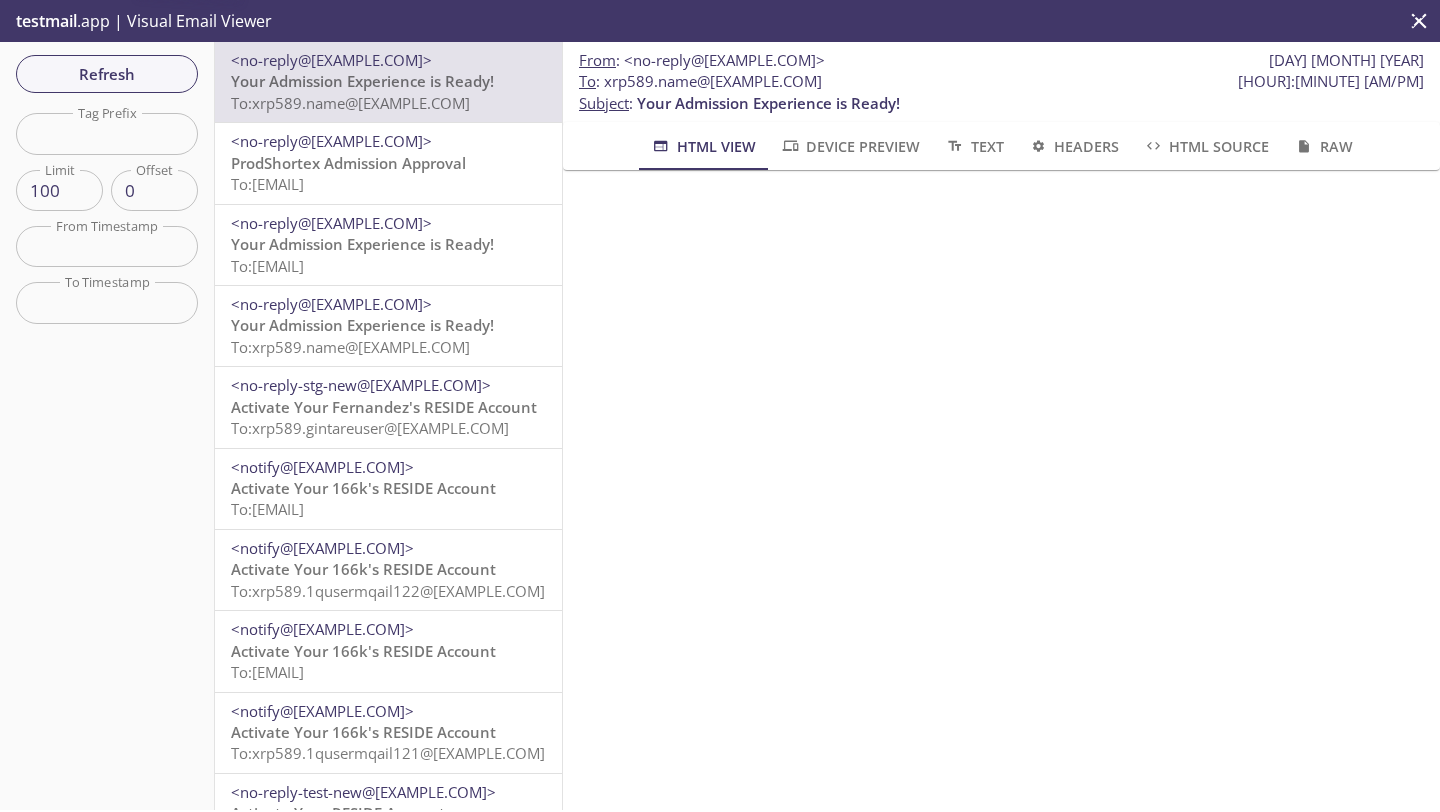 scroll, scrollTop: 0, scrollLeft: 0, axis: both 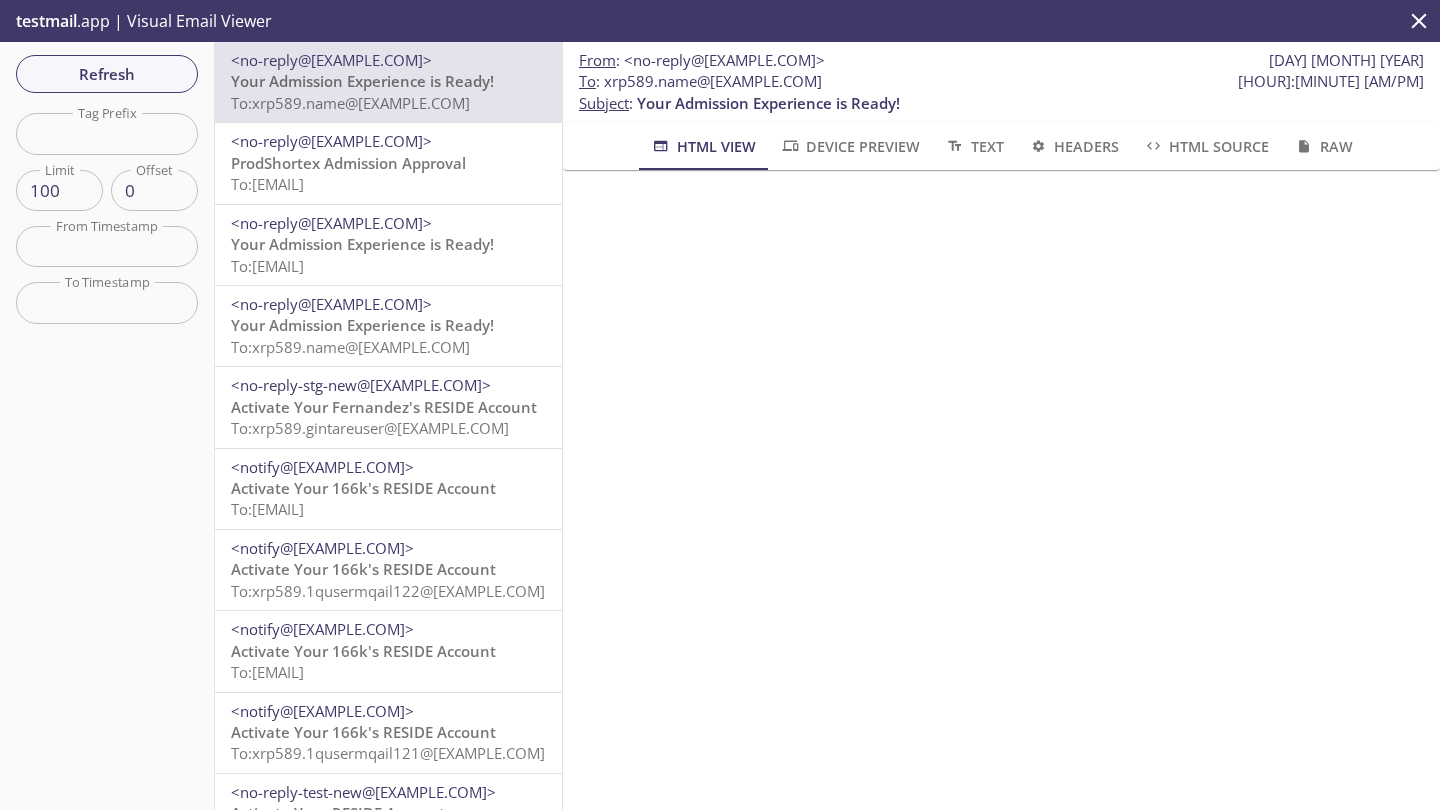 drag, startPoint x: 850, startPoint y: 84, endPoint x: 604, endPoint y: 84, distance: 246 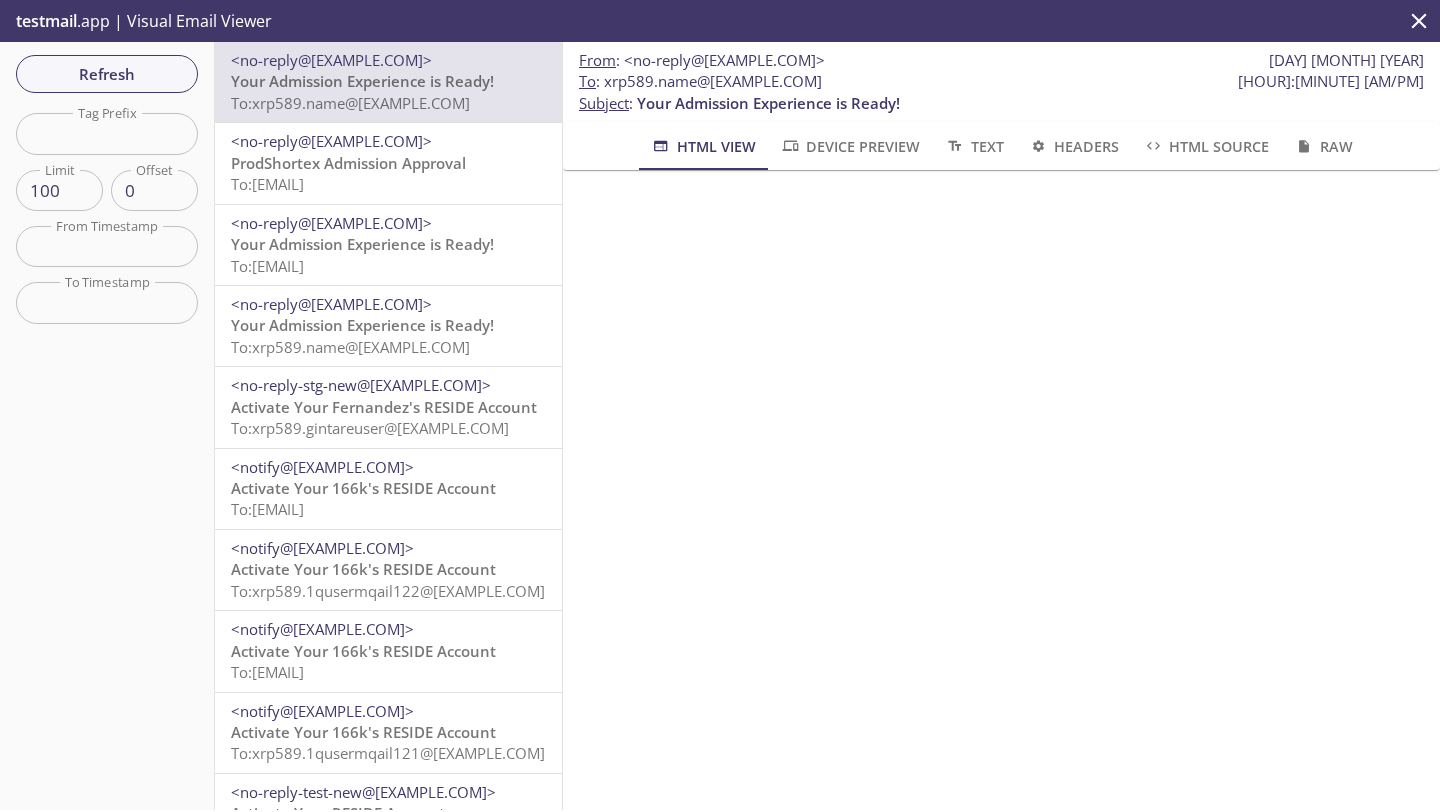 click on "To :   [EMAIL] [TIME]" at bounding box center (702, 60) 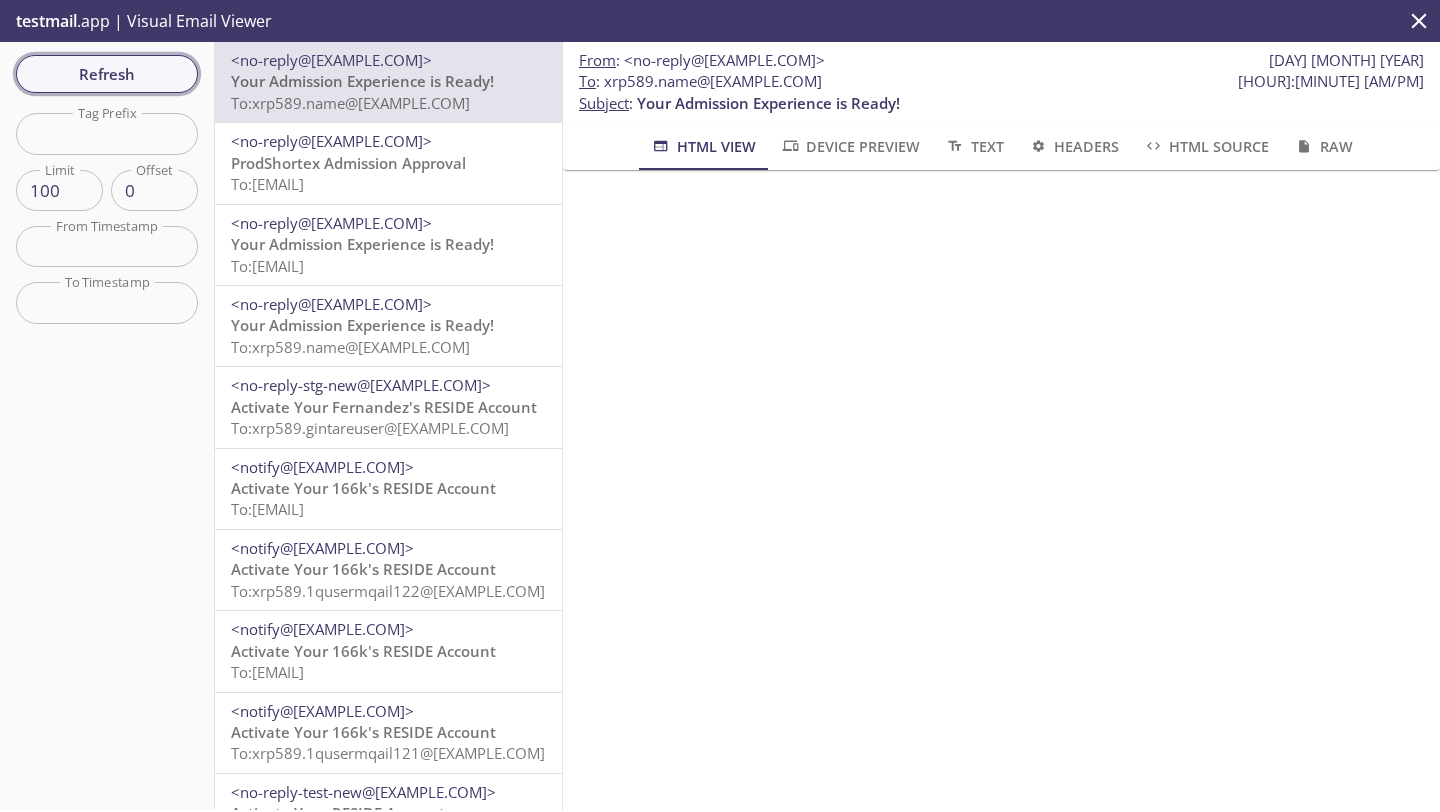 click on "Refresh" at bounding box center (107, 74) 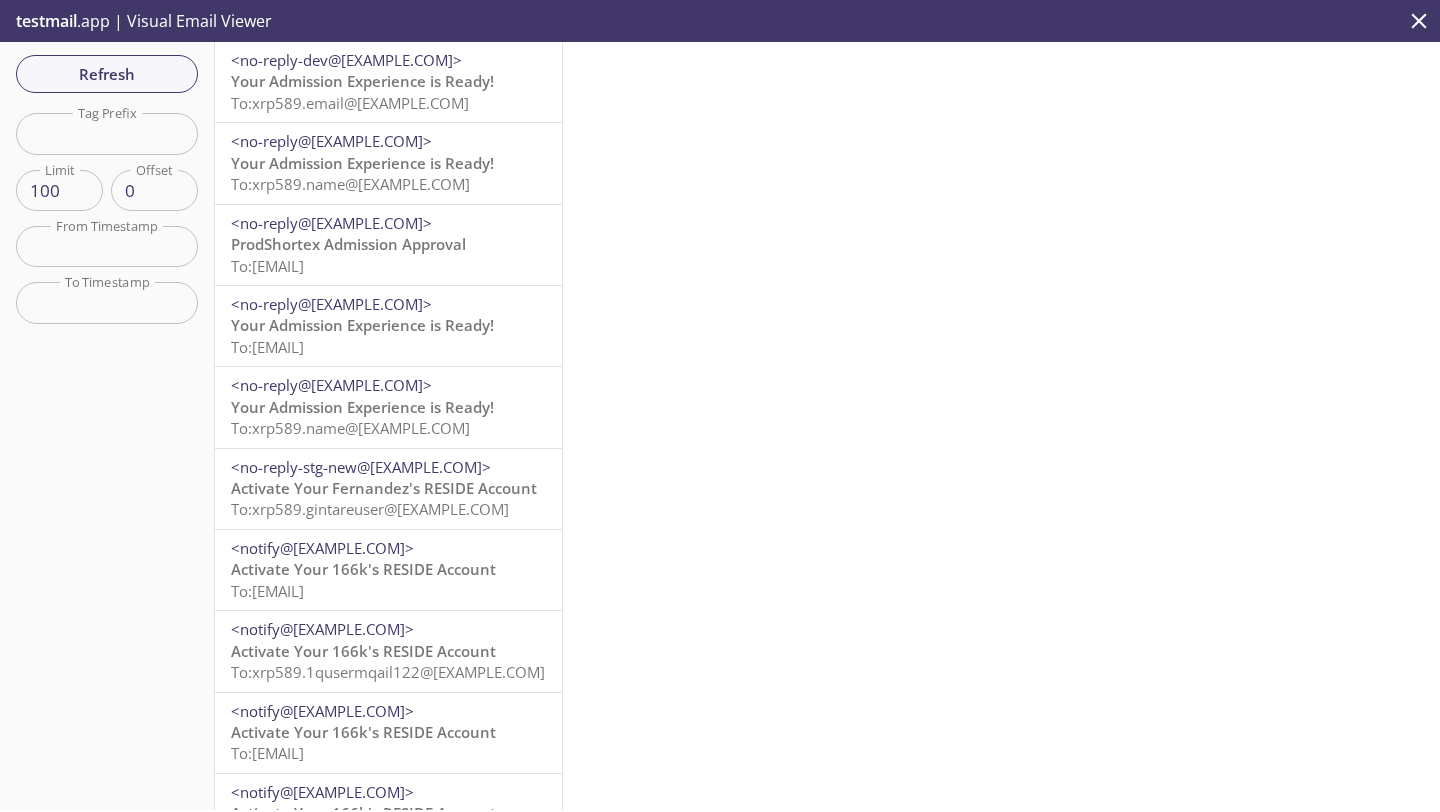 click on "Your Admission Experience is Ready!" at bounding box center (362, 81) 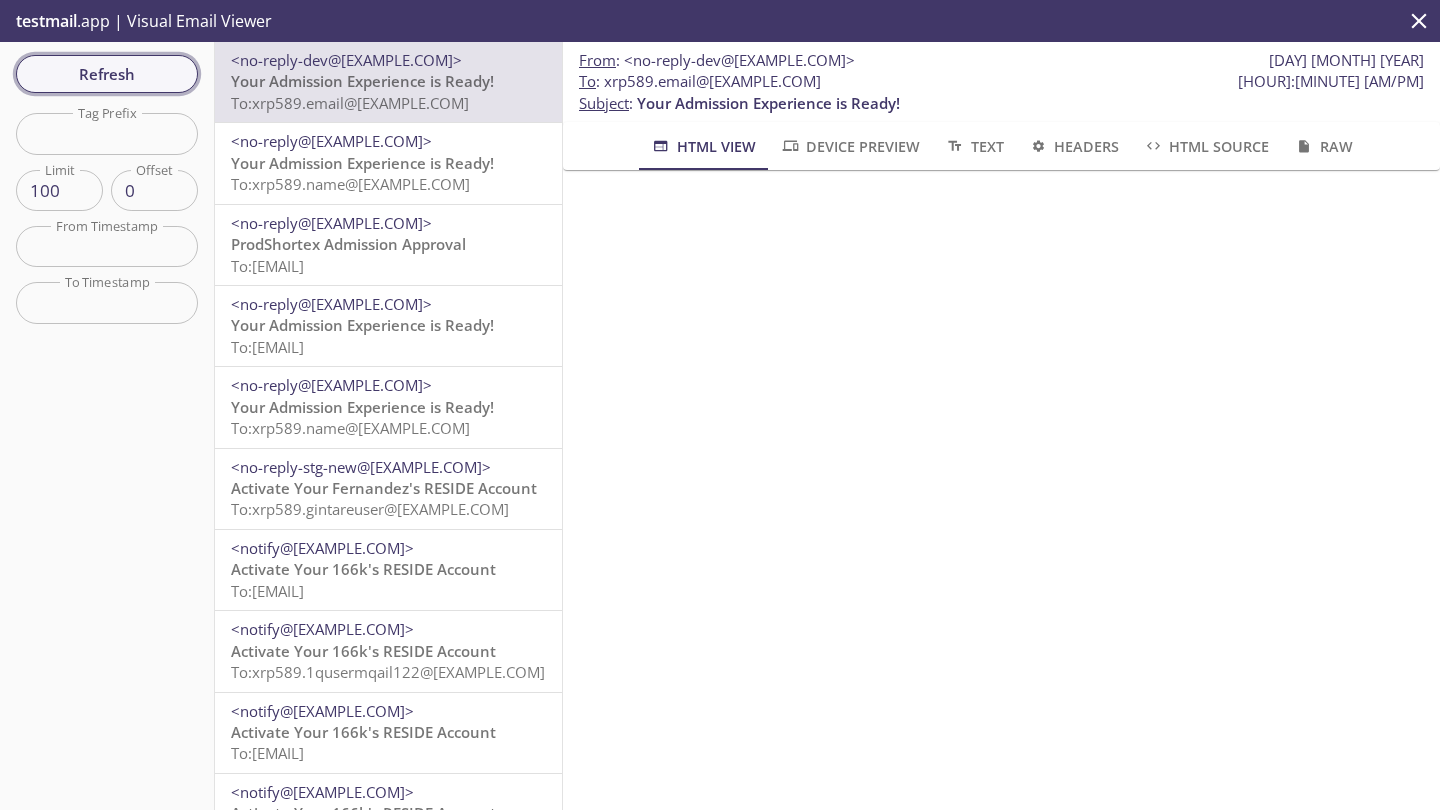 click on "Refresh" at bounding box center (107, 74) 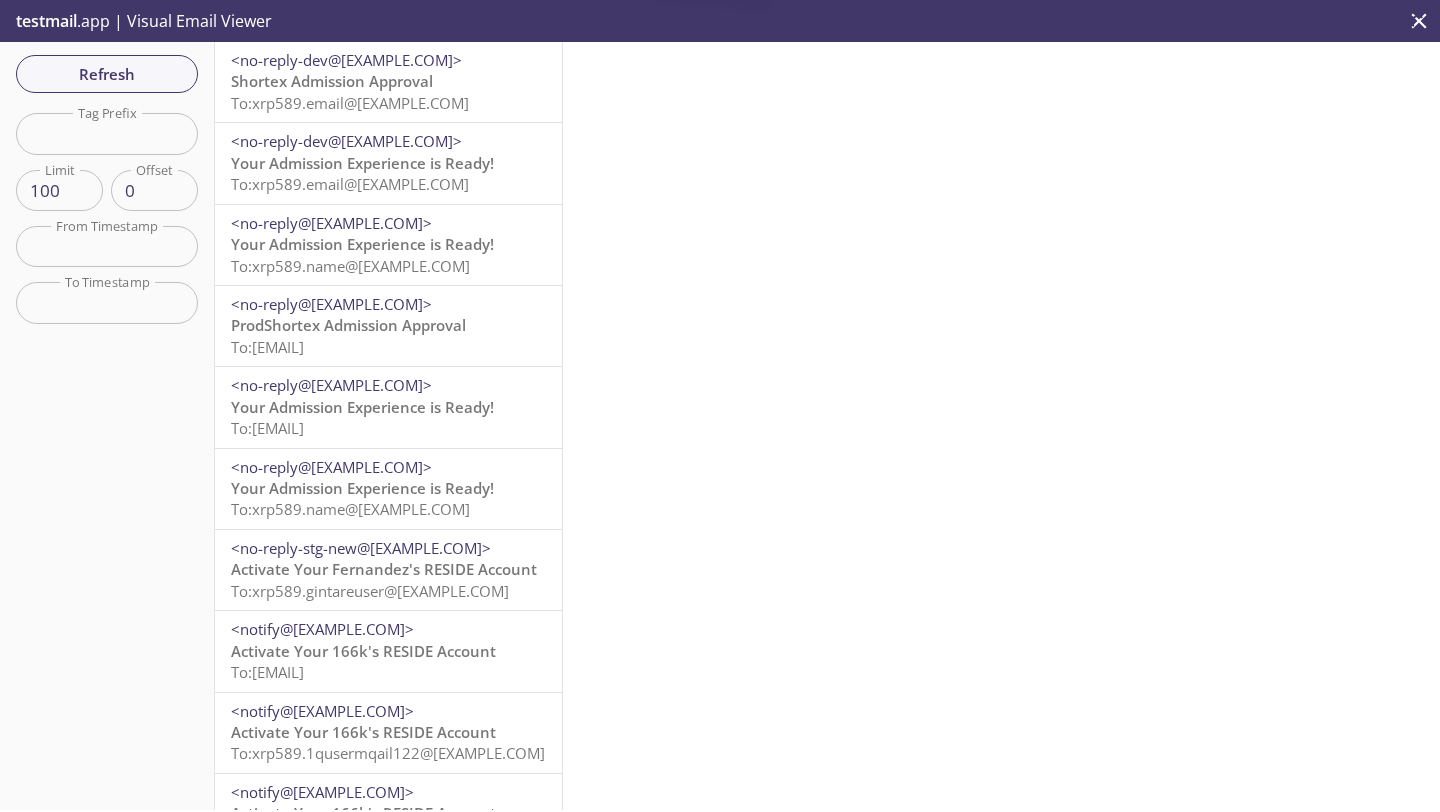 click on "Shortex Admission Approval To: xrp589.email@[EXAMPLE.COM]" at bounding box center [388, 92] 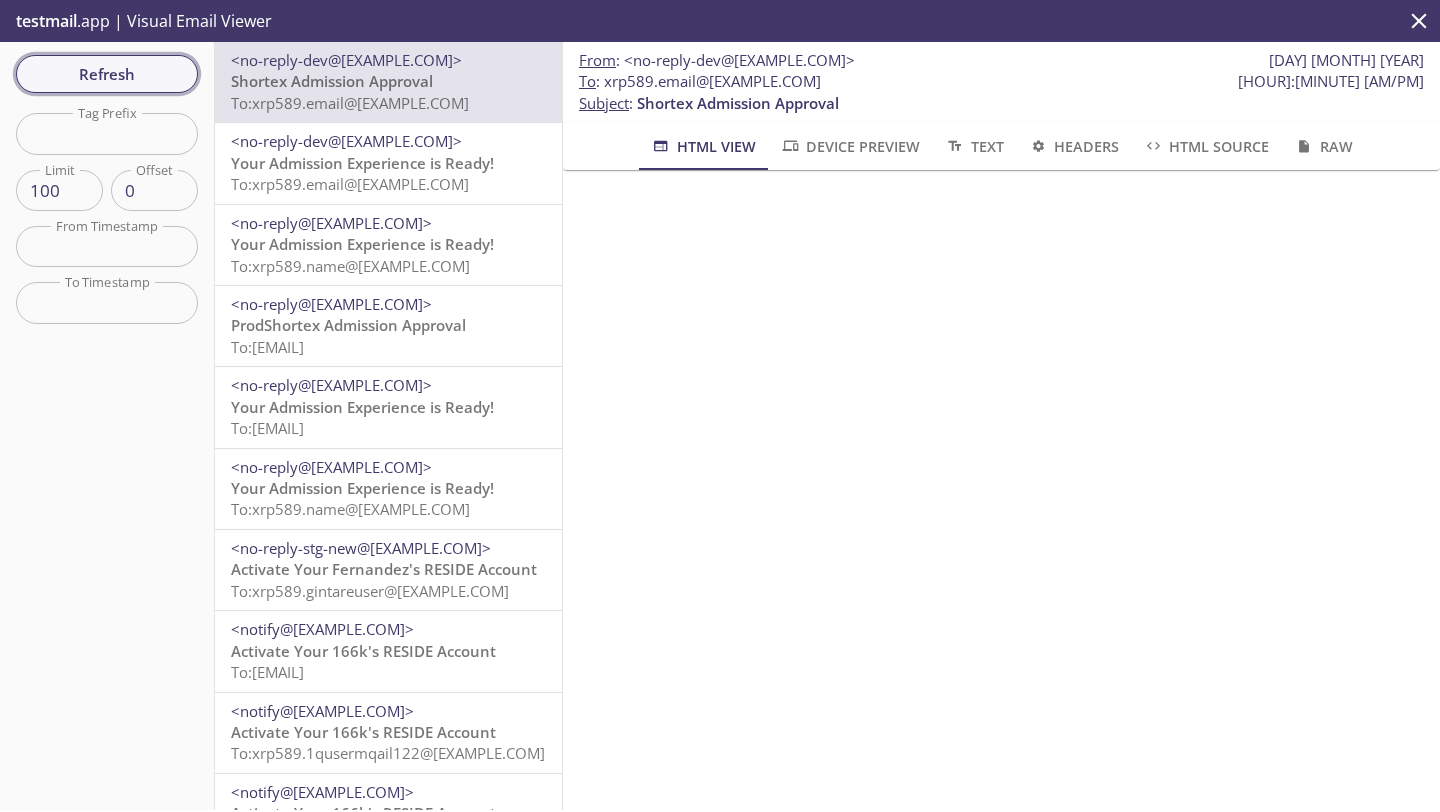 click on "Refresh" at bounding box center [107, 74] 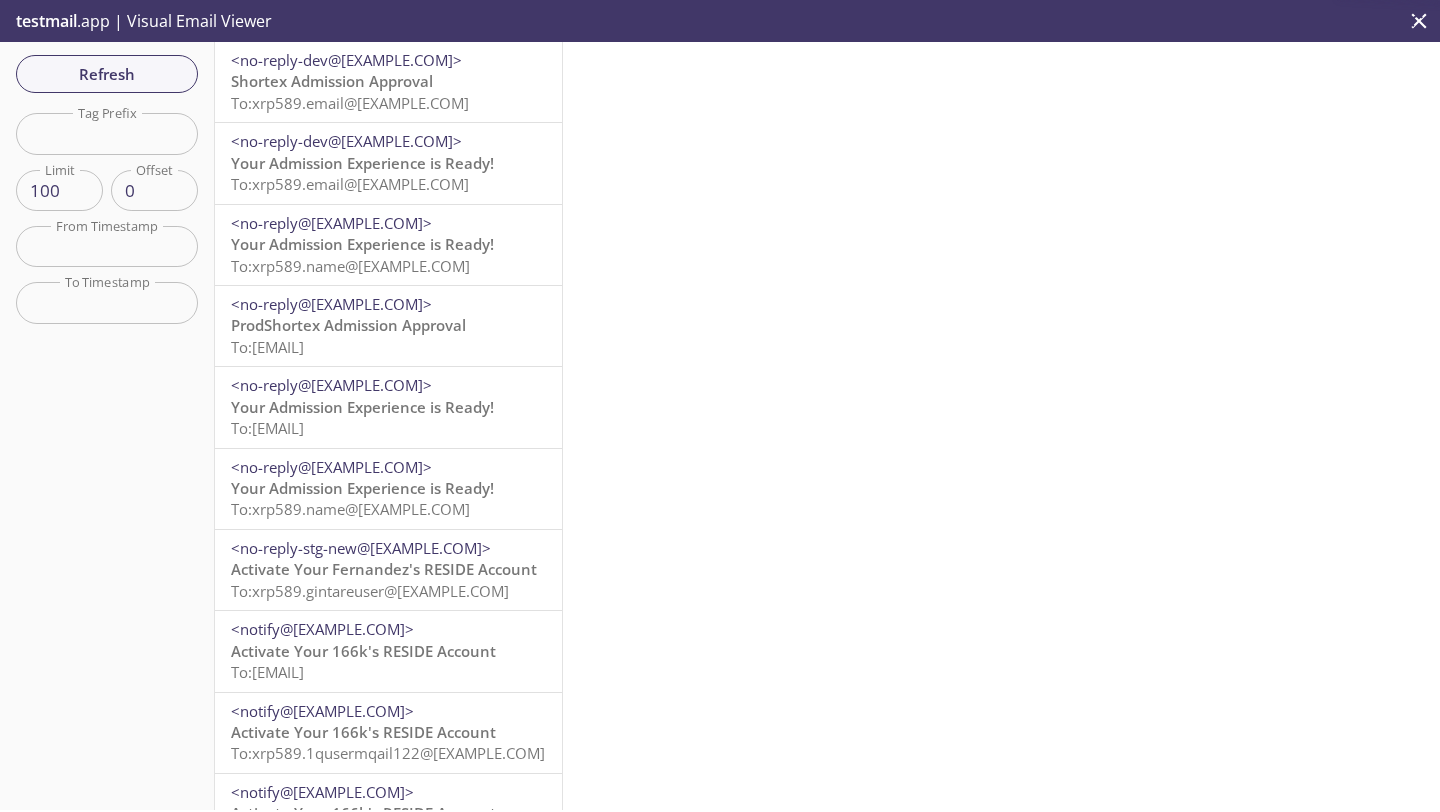 click on "To:  [EMAIL]" at bounding box center [350, 103] 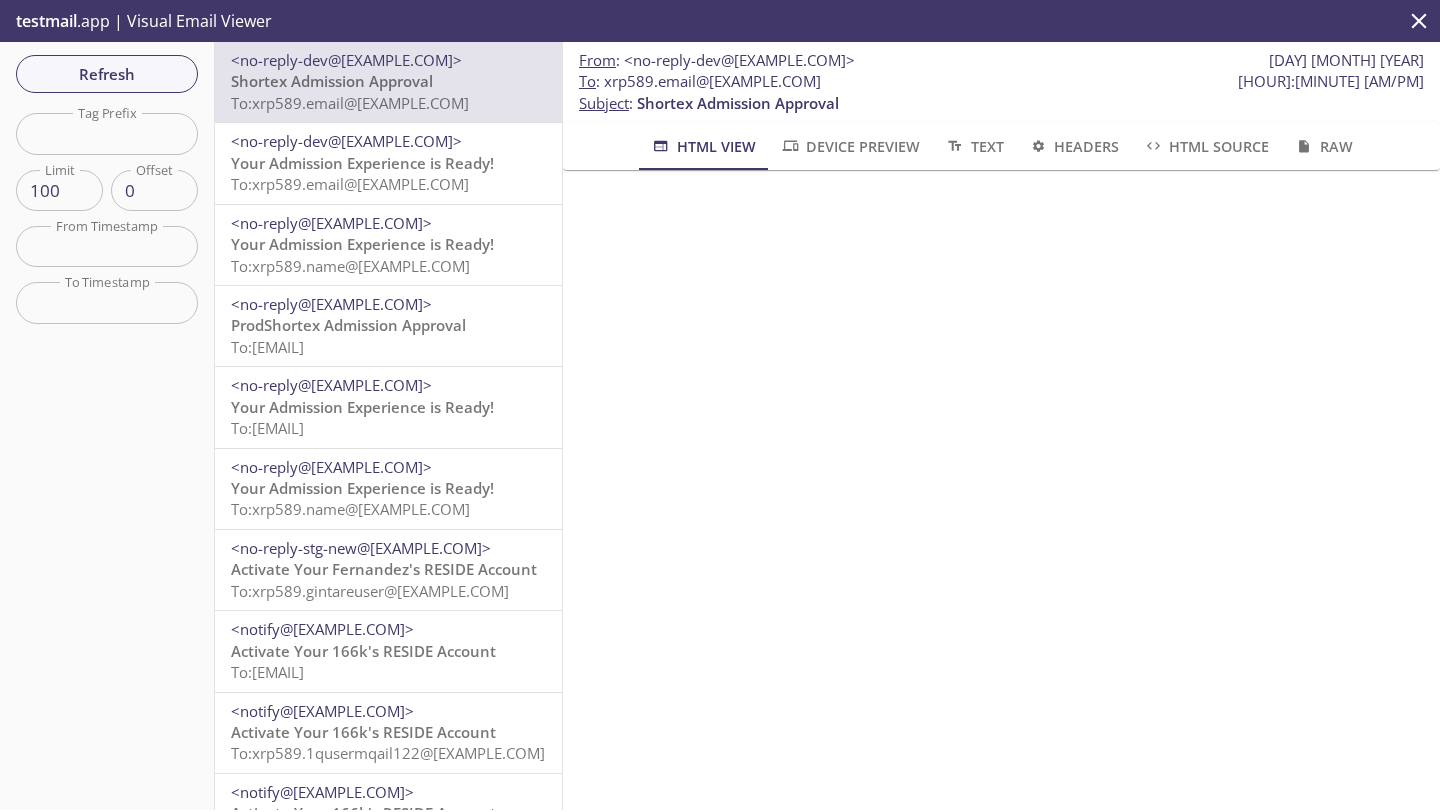 drag, startPoint x: 840, startPoint y: 88, endPoint x: 604, endPoint y: 78, distance: 236.21178 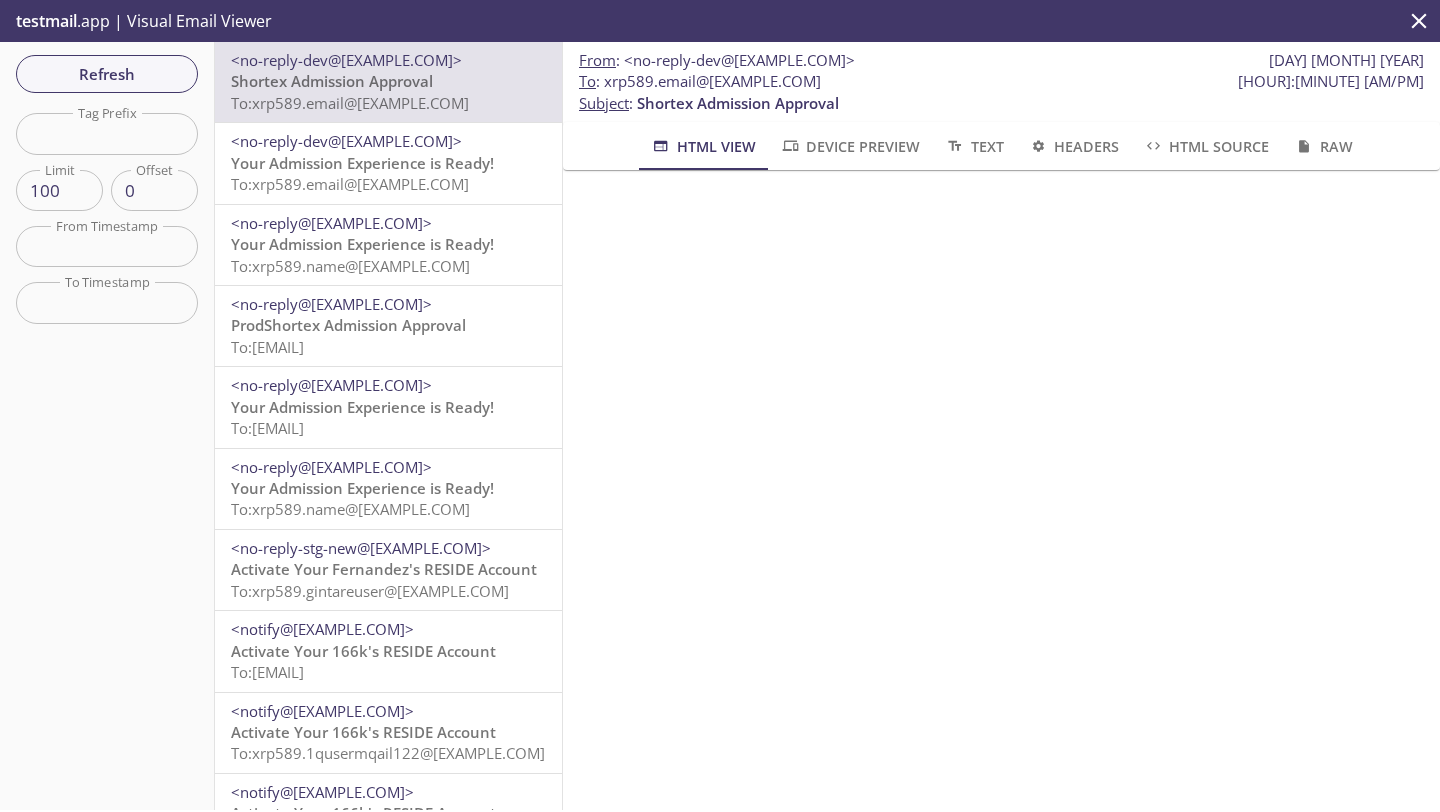 click on "To : xrp589.email@[EXAMPLE.COM] [HOUR]:[MINUTE] [AM/PM]" at bounding box center [717, 60] 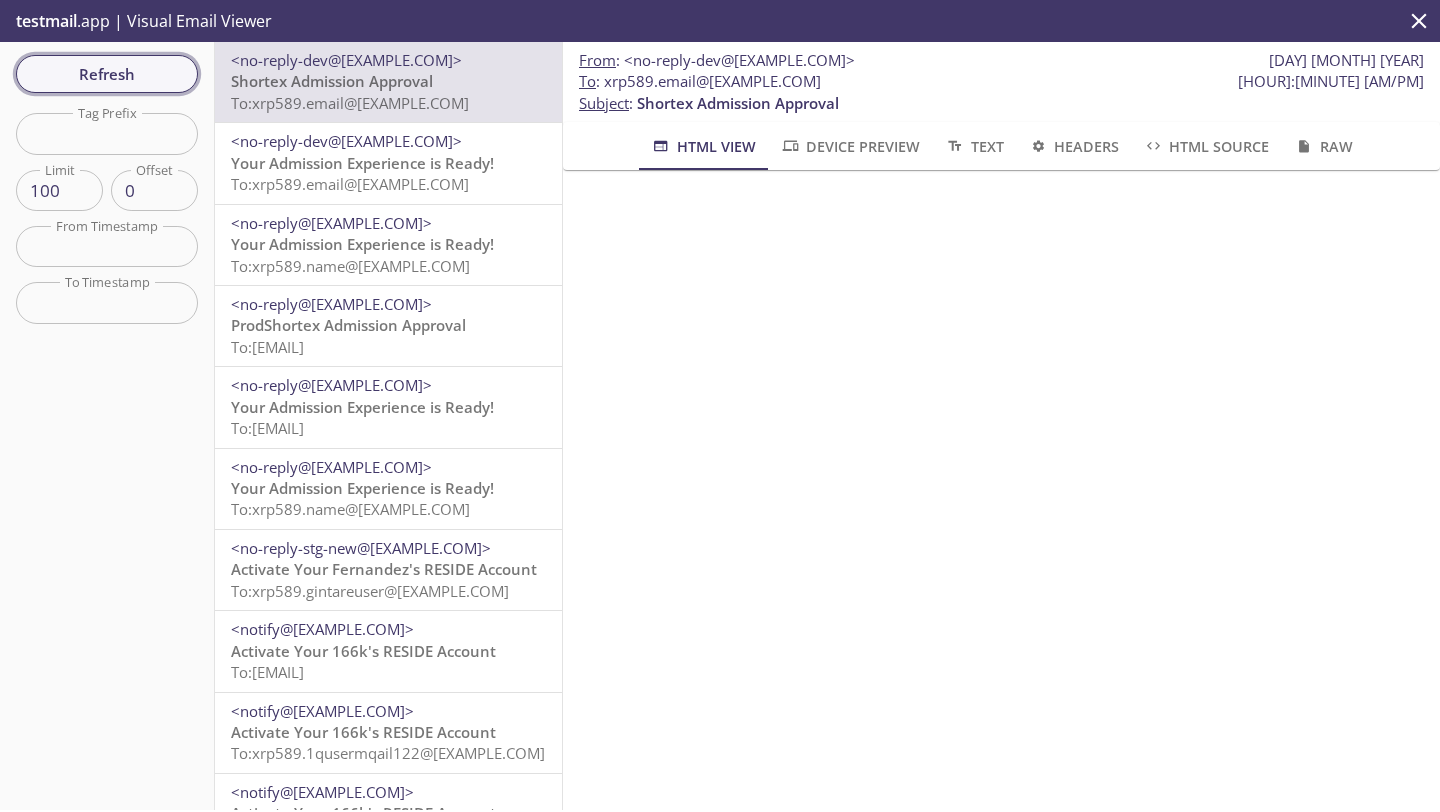 click on "Refresh" at bounding box center [107, 74] 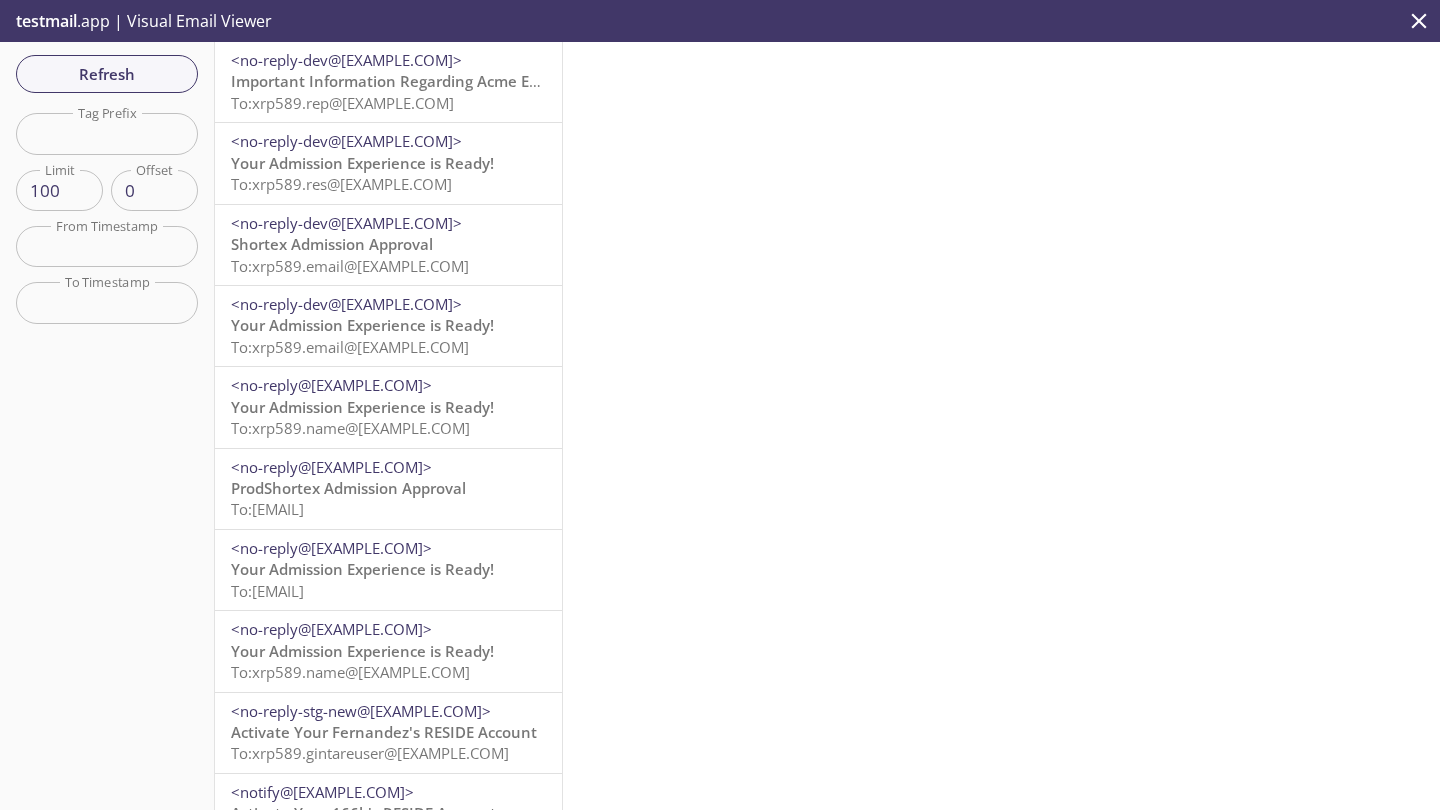 click on "To:  [EMAIL]" at bounding box center (342, 103) 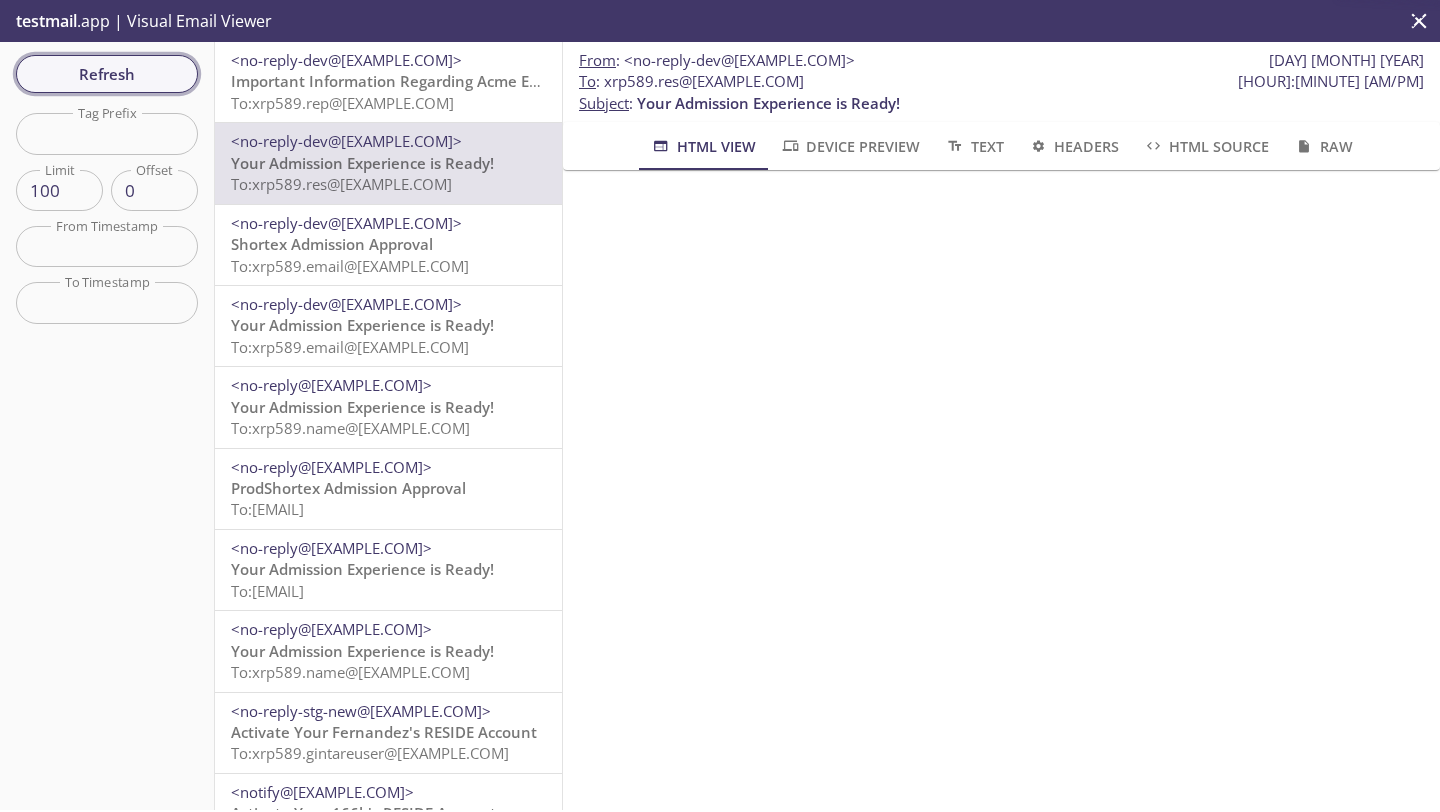 click on "Refresh" at bounding box center (107, 74) 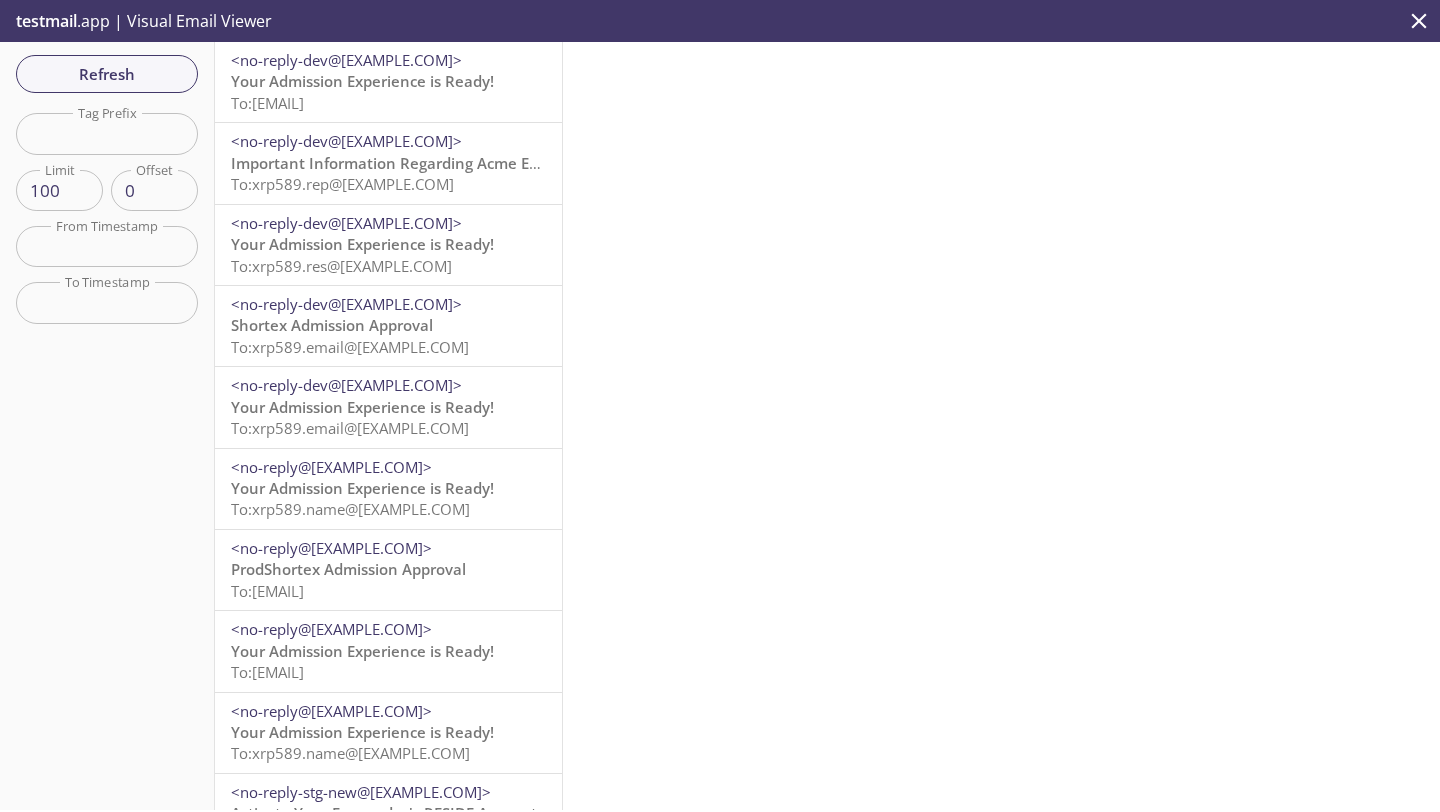 click on "Your Admission Experience is Ready!" at bounding box center [362, 81] 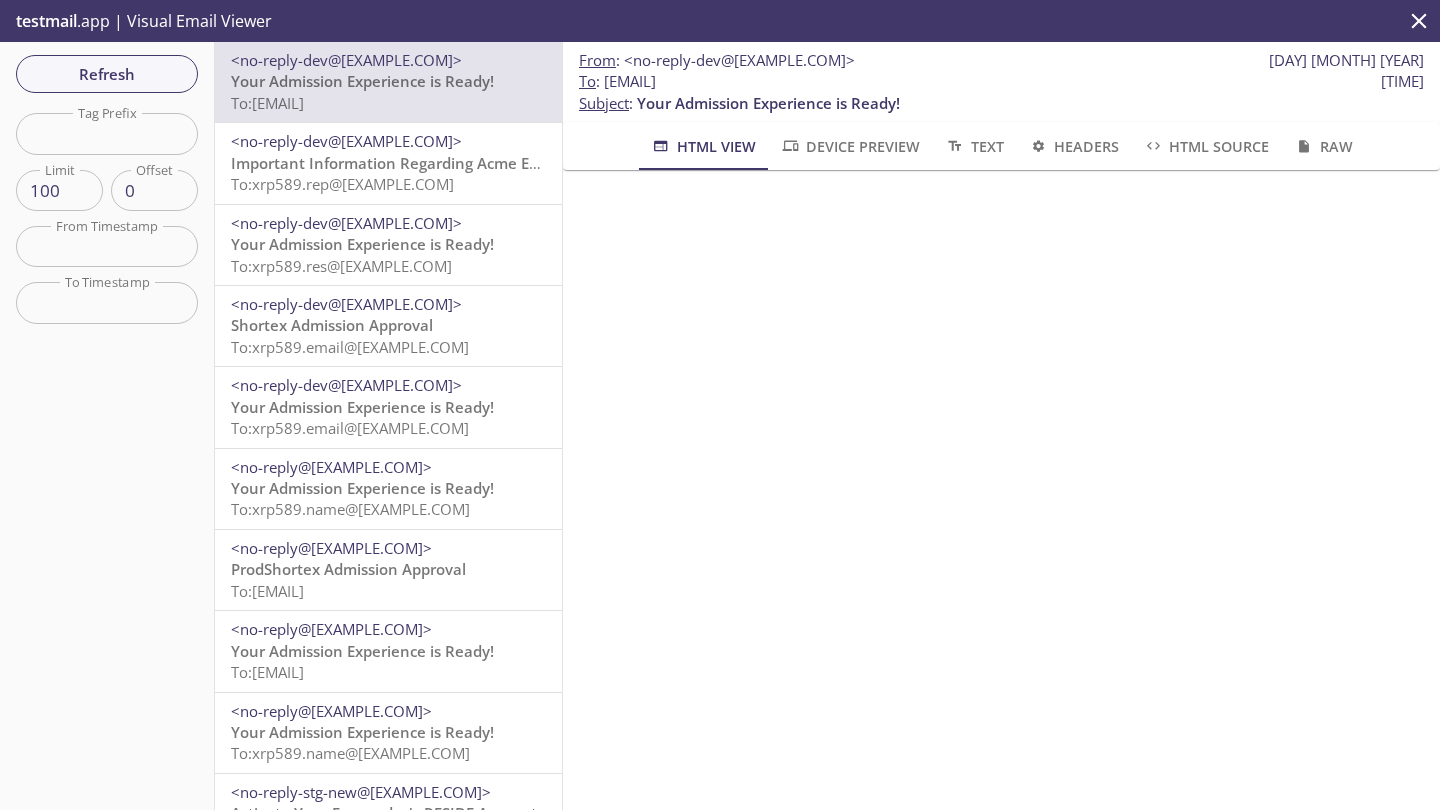 click on "Important Information Regarding Acme Email's Admission to ACME 2019" at bounding box center [362, 81] 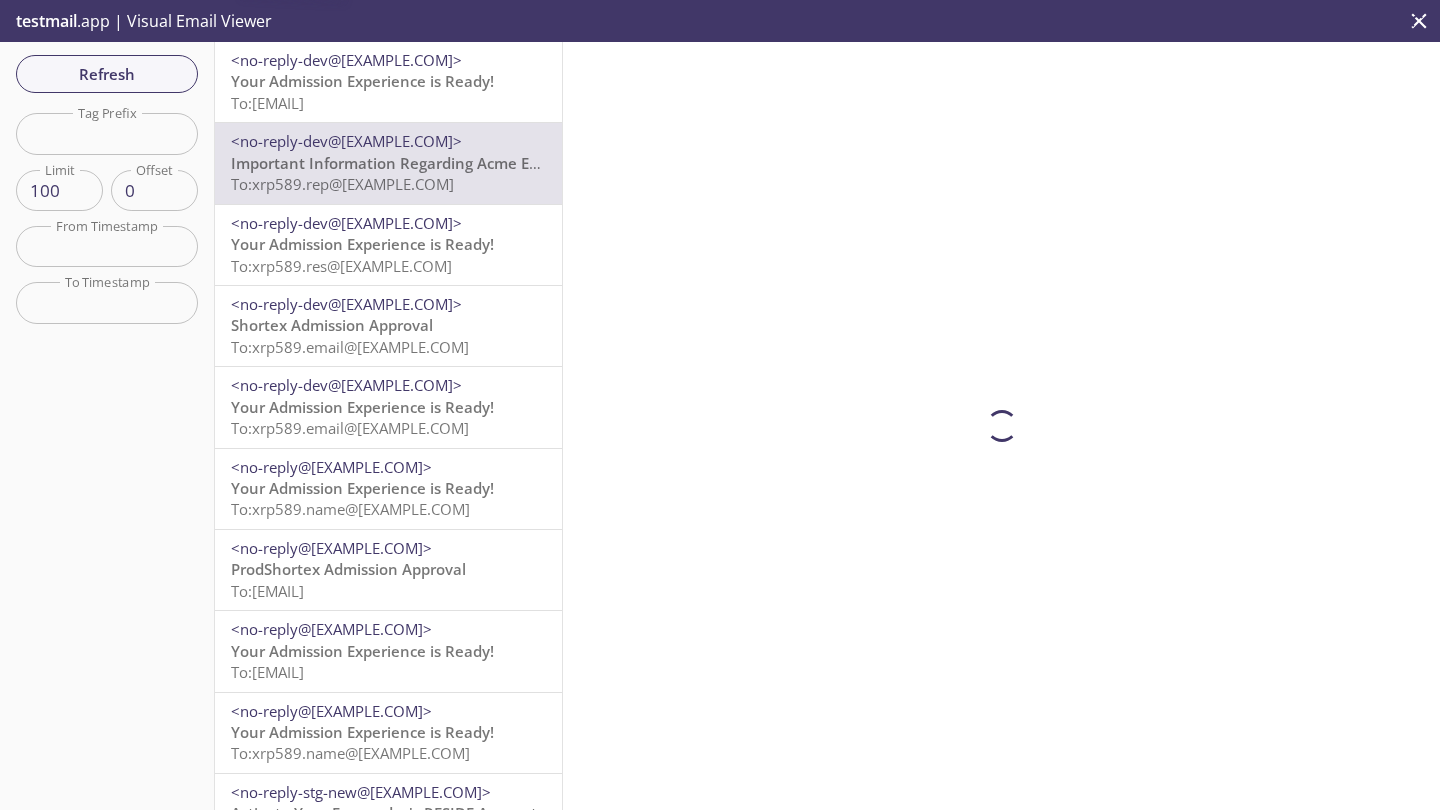 click on "<no-reply-dev@[EXAMPLE.COM]>" at bounding box center (346, 60) 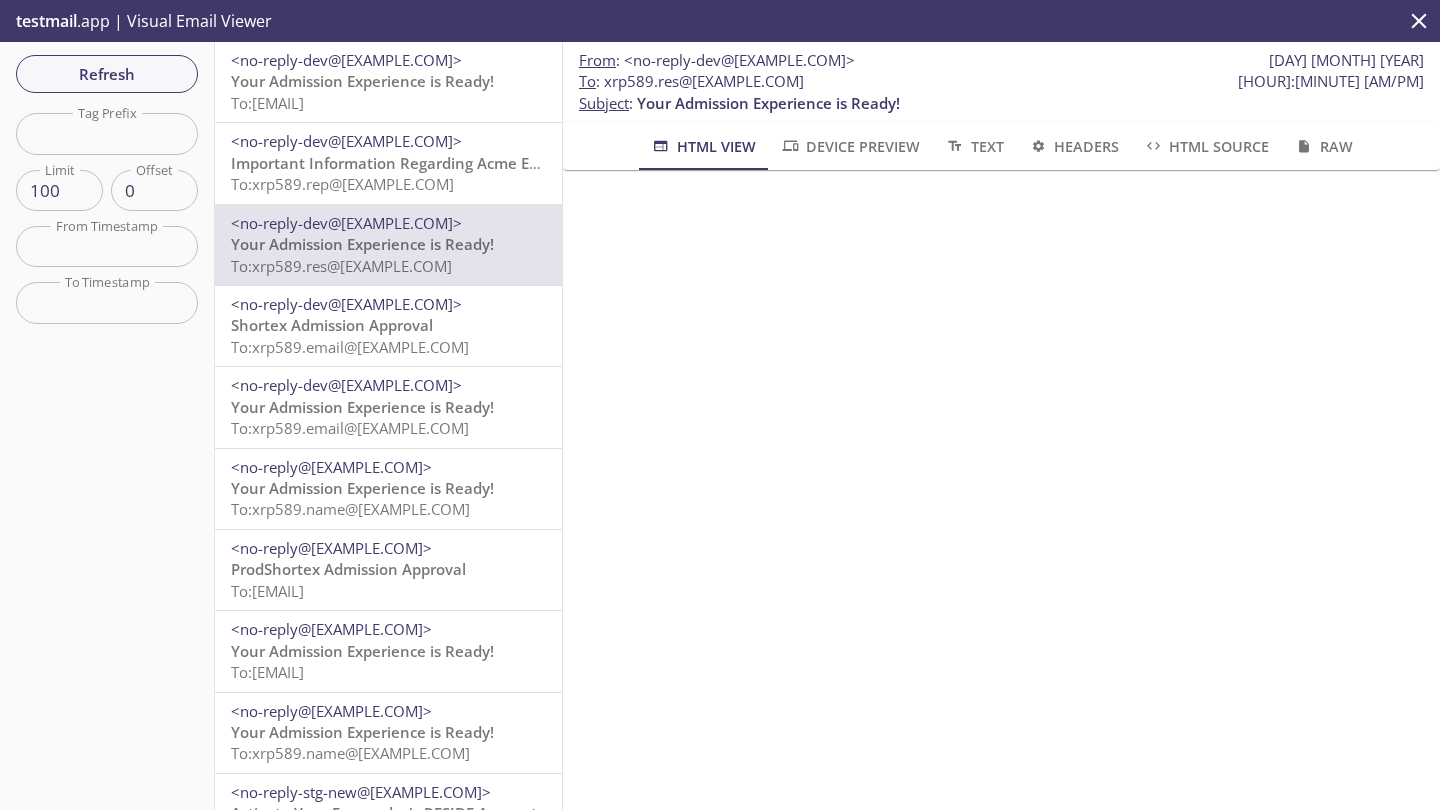 click on "To: xrp589.rep@[EXAMPLE.COM]" at bounding box center (267, 103) 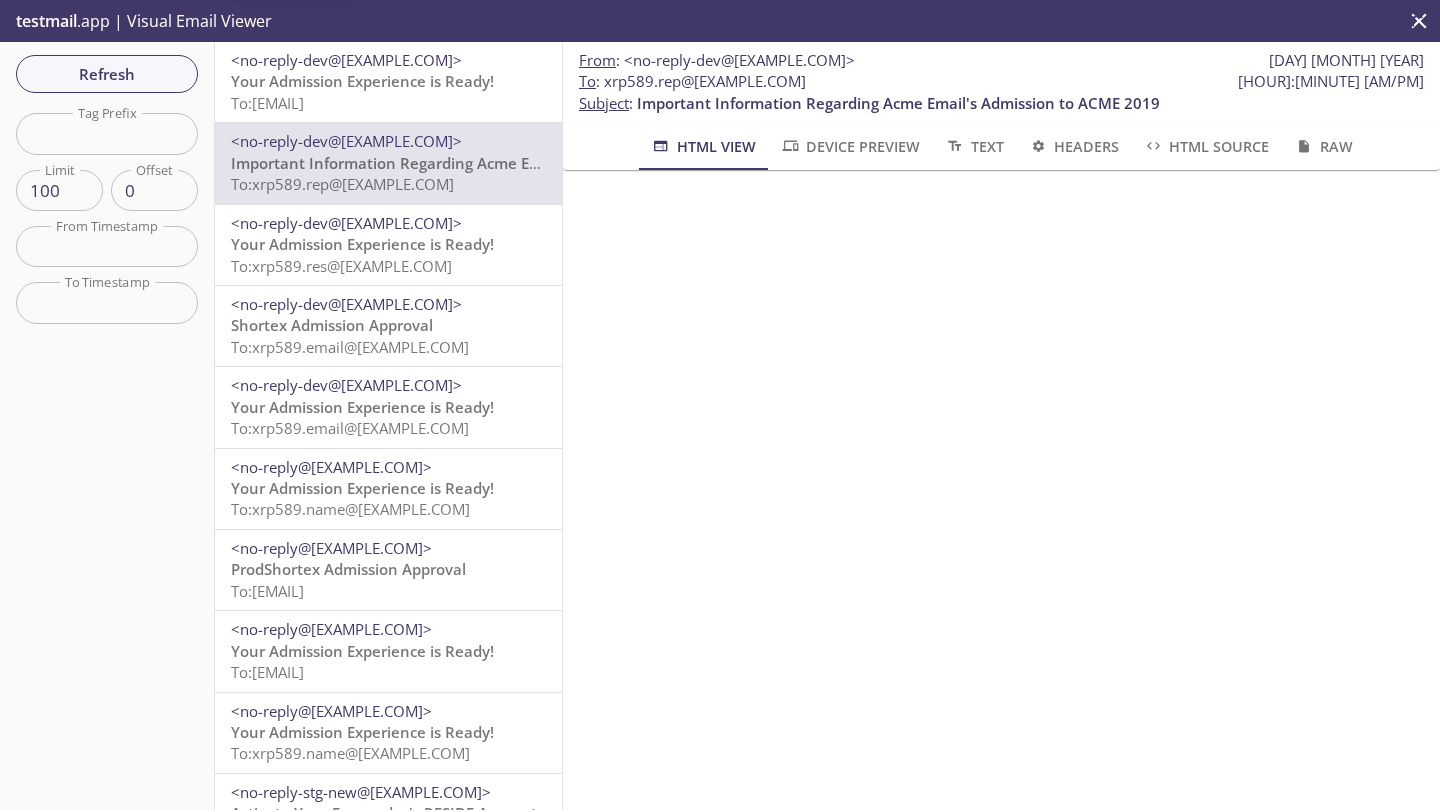 click on "Your Admission Experience is Ready!" at bounding box center [362, 81] 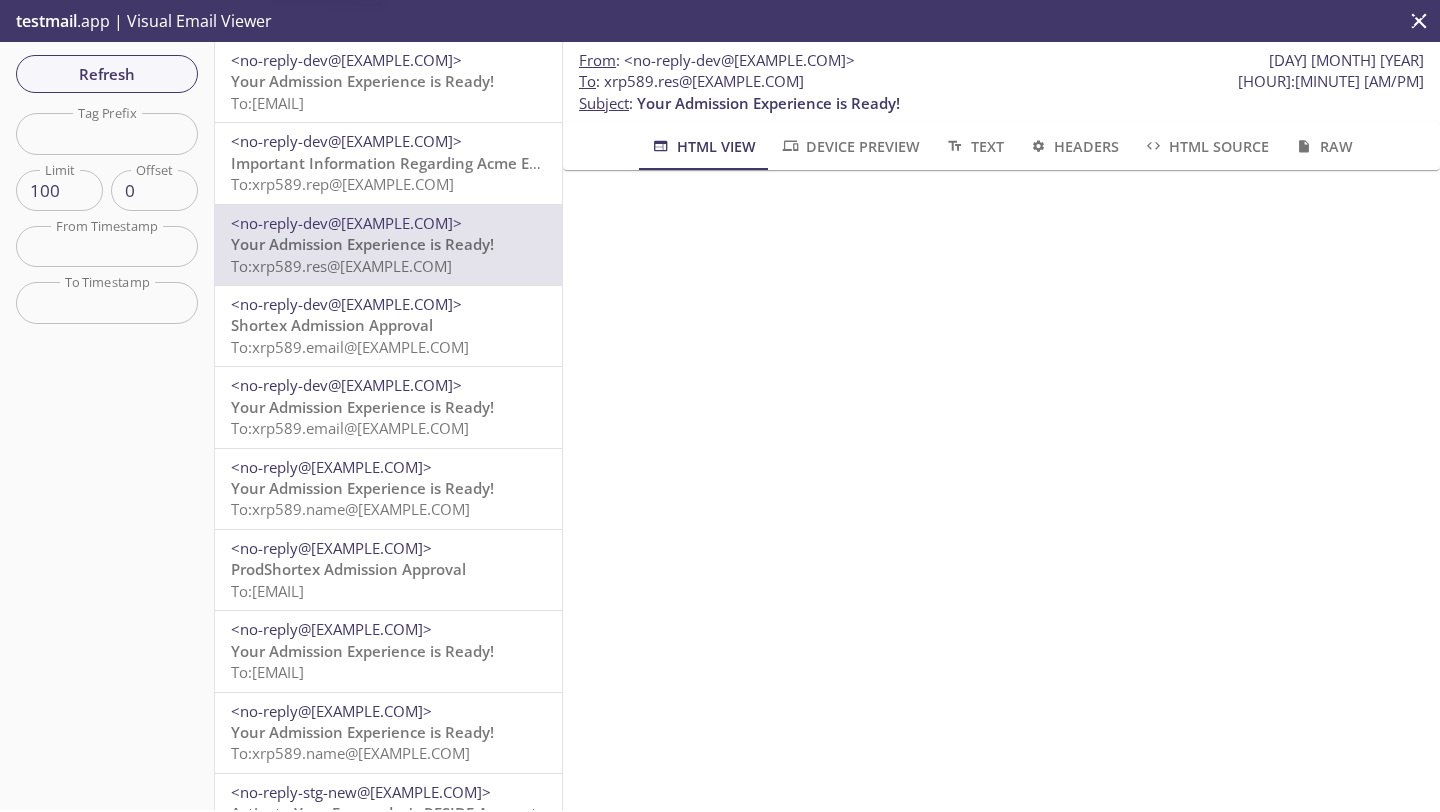 click on "Important Information Regarding Acme Email's Admission to ACME 2019" at bounding box center (362, 81) 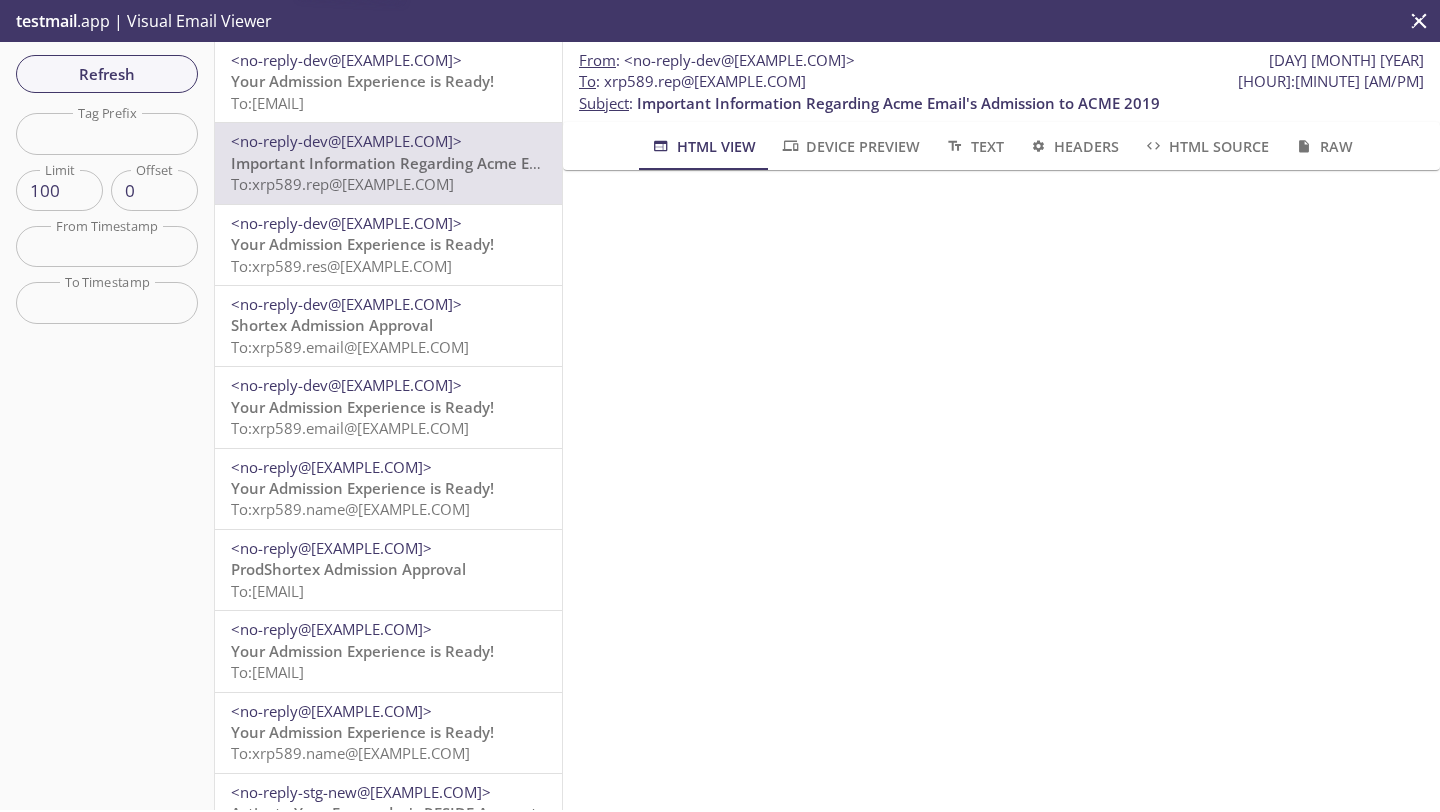 click on "Your Admission Experience is Ready!" at bounding box center (362, 81) 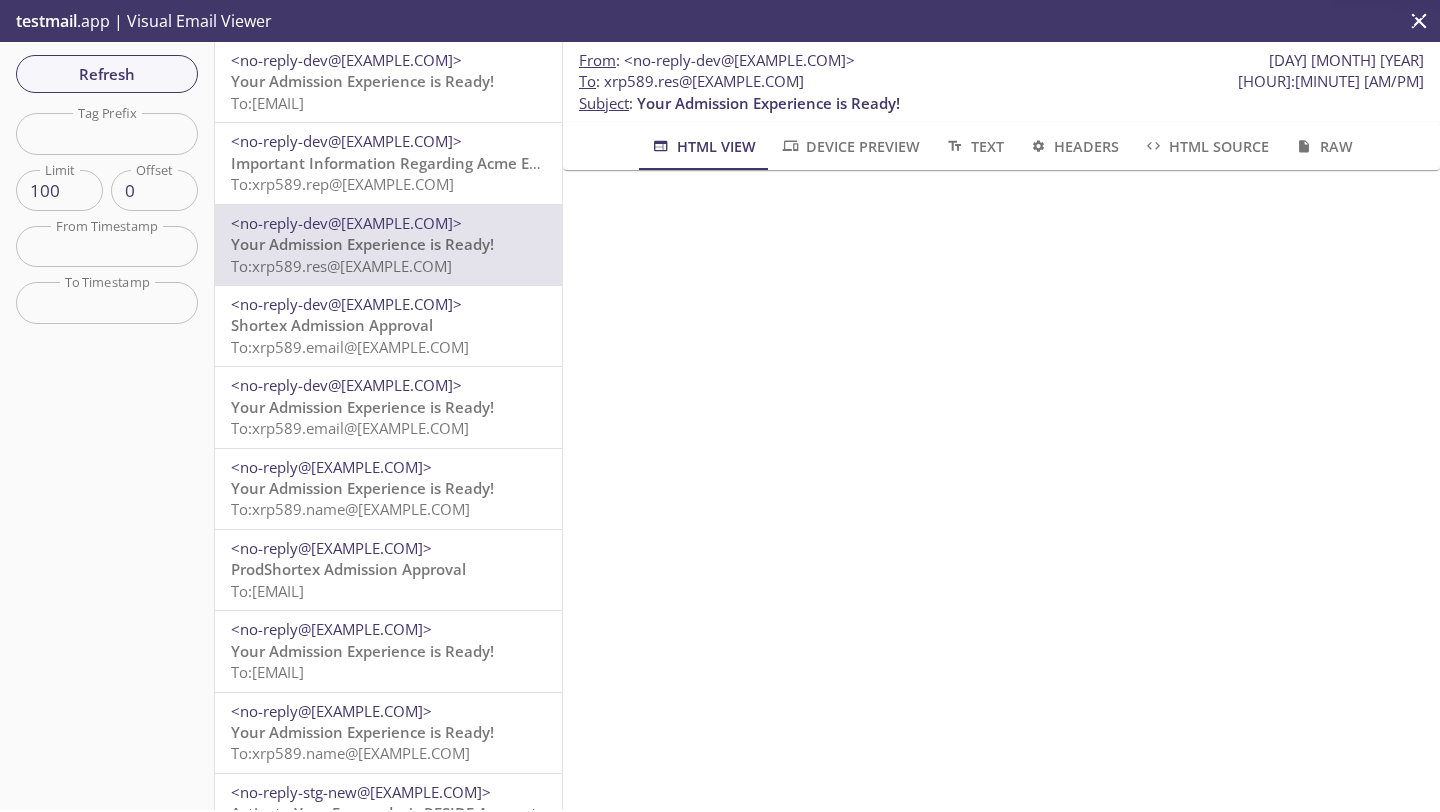 click on "Important Information Regarding Acme Email's Admission to ACME 2019" at bounding box center [362, 81] 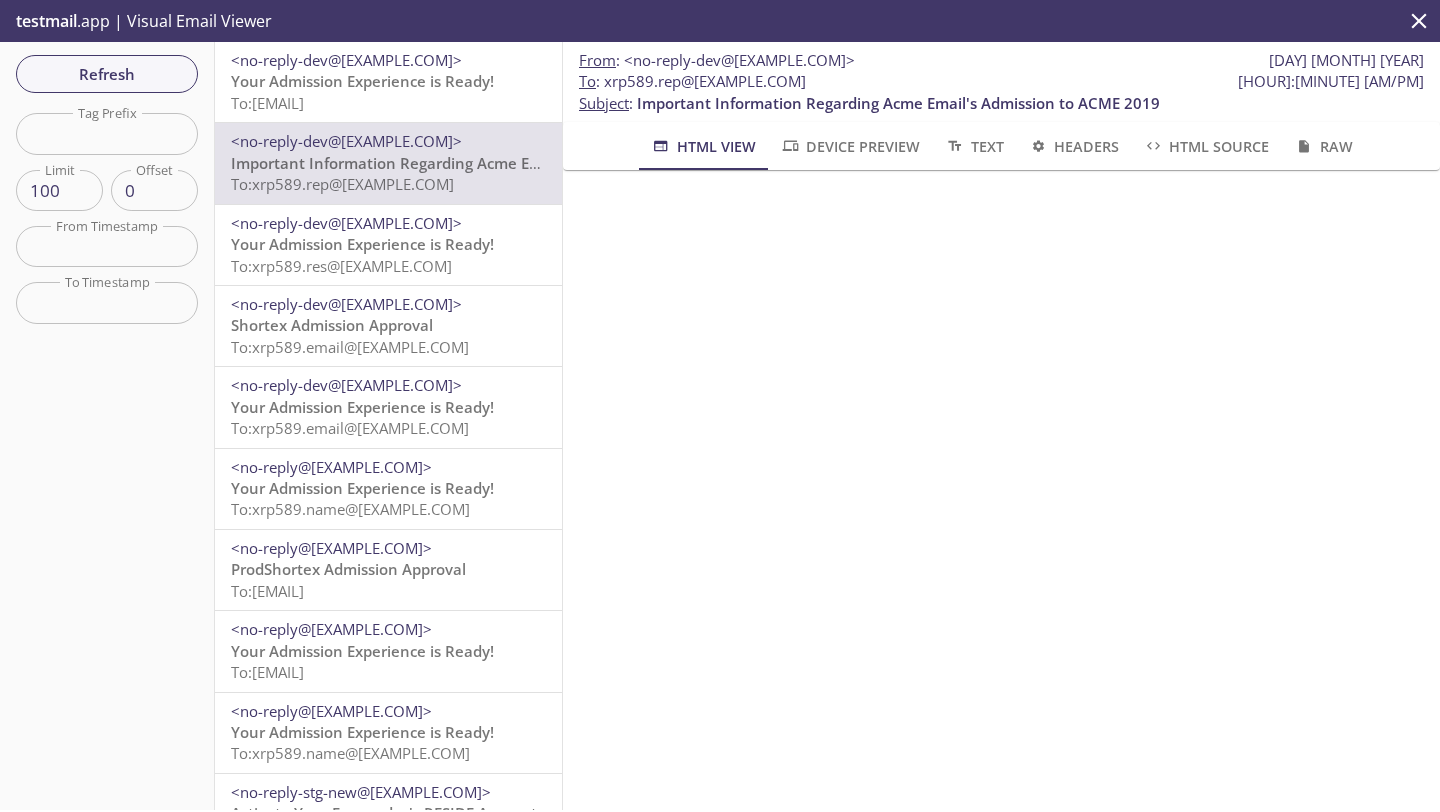 click on "Your Admission Experience is Ready!" at bounding box center (362, 81) 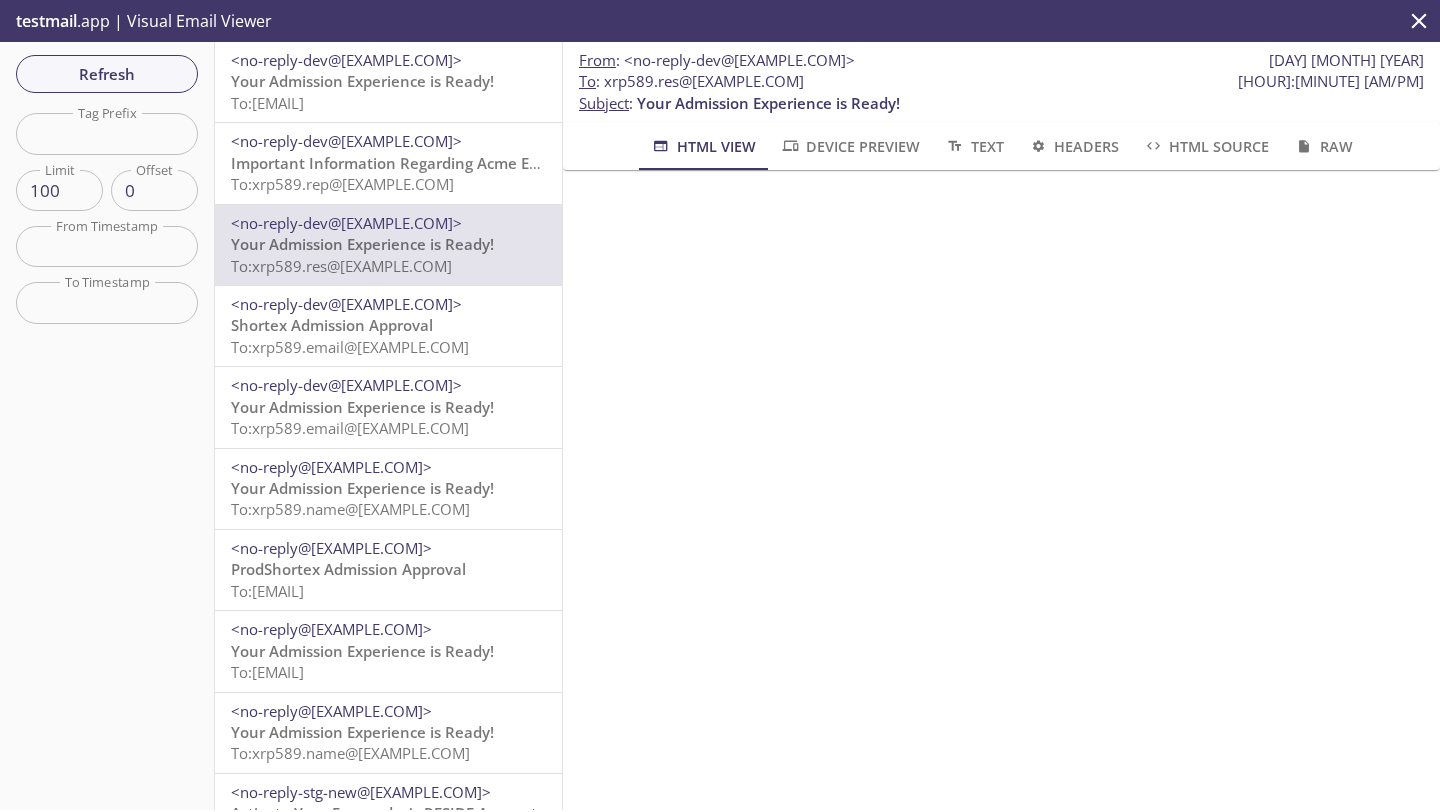 click on "Important Information Regarding Acme Email's Admission to ACME 2019 To: xrp589.rep@[EXAMPLE.COM]" at bounding box center (388, 92) 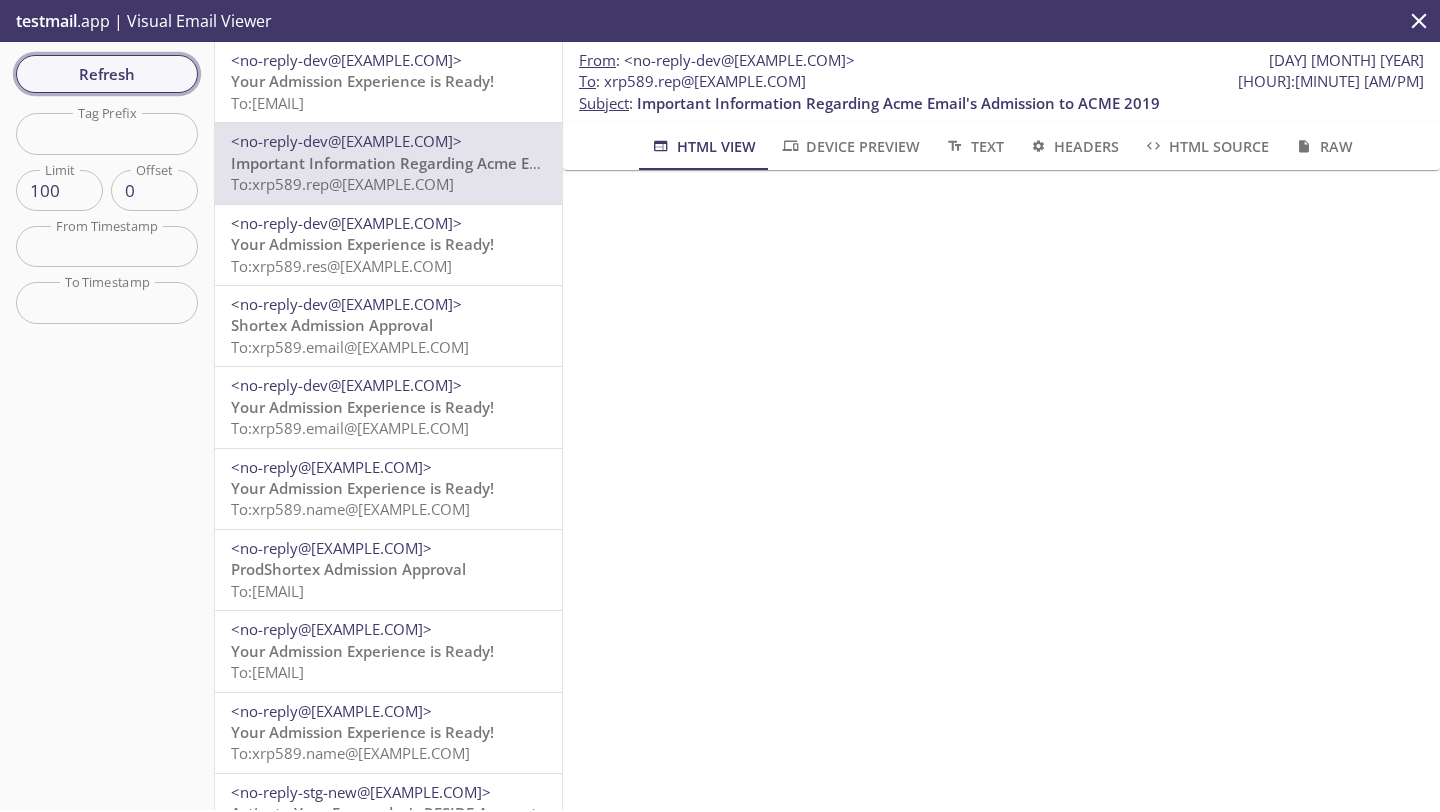 click on "Refresh" at bounding box center [107, 74] 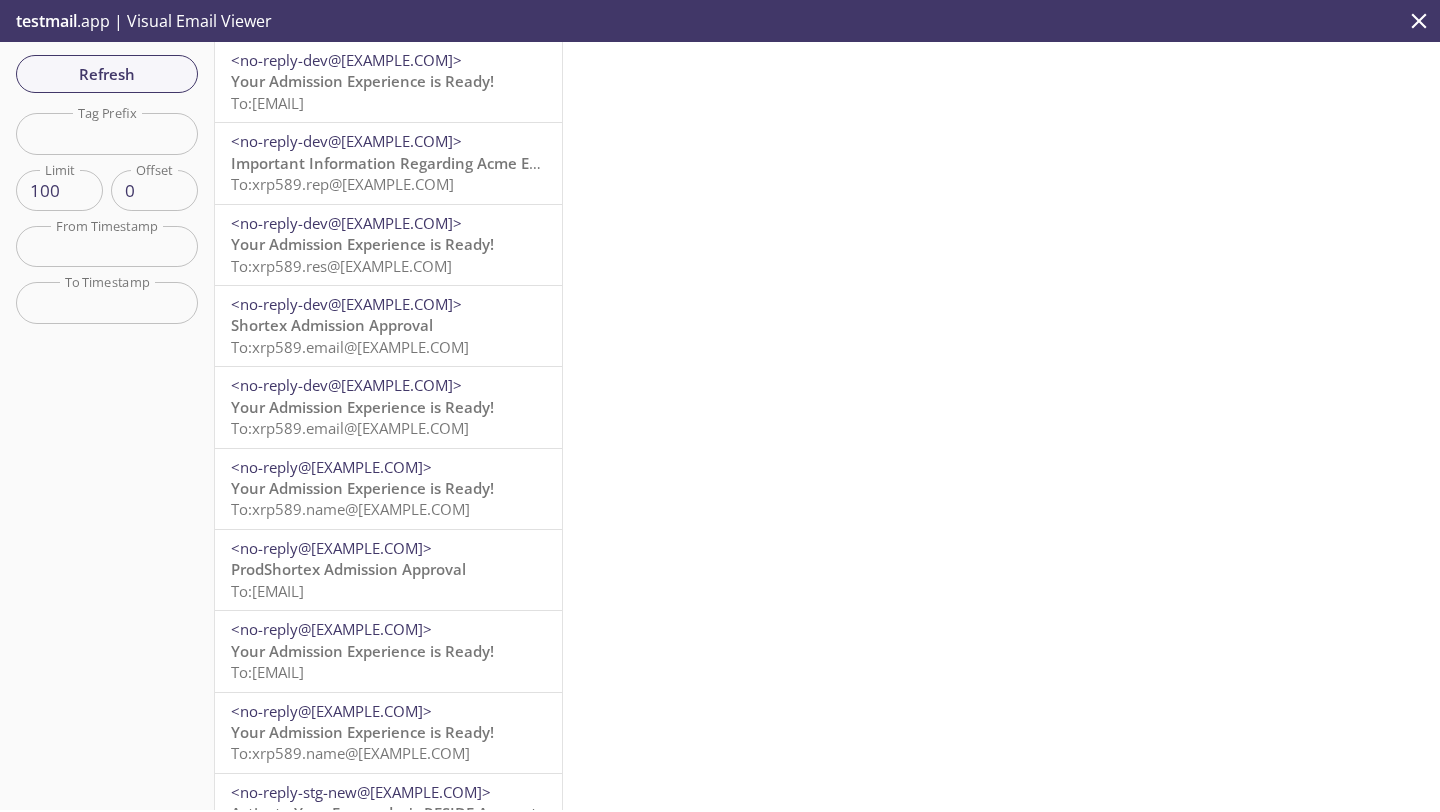click on "Your Admission Experience is Ready!" at bounding box center (362, 81) 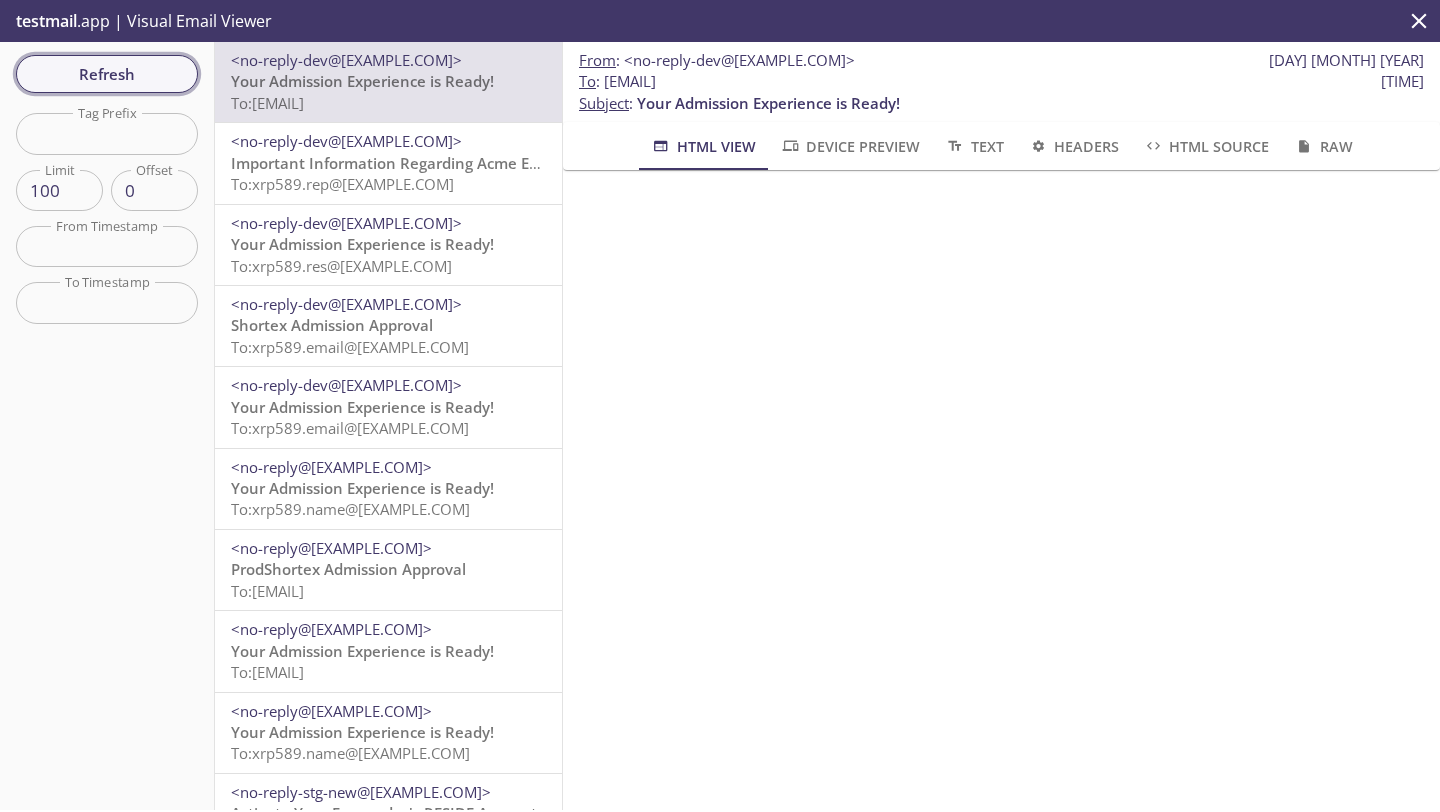 click on "Refresh" at bounding box center (107, 74) 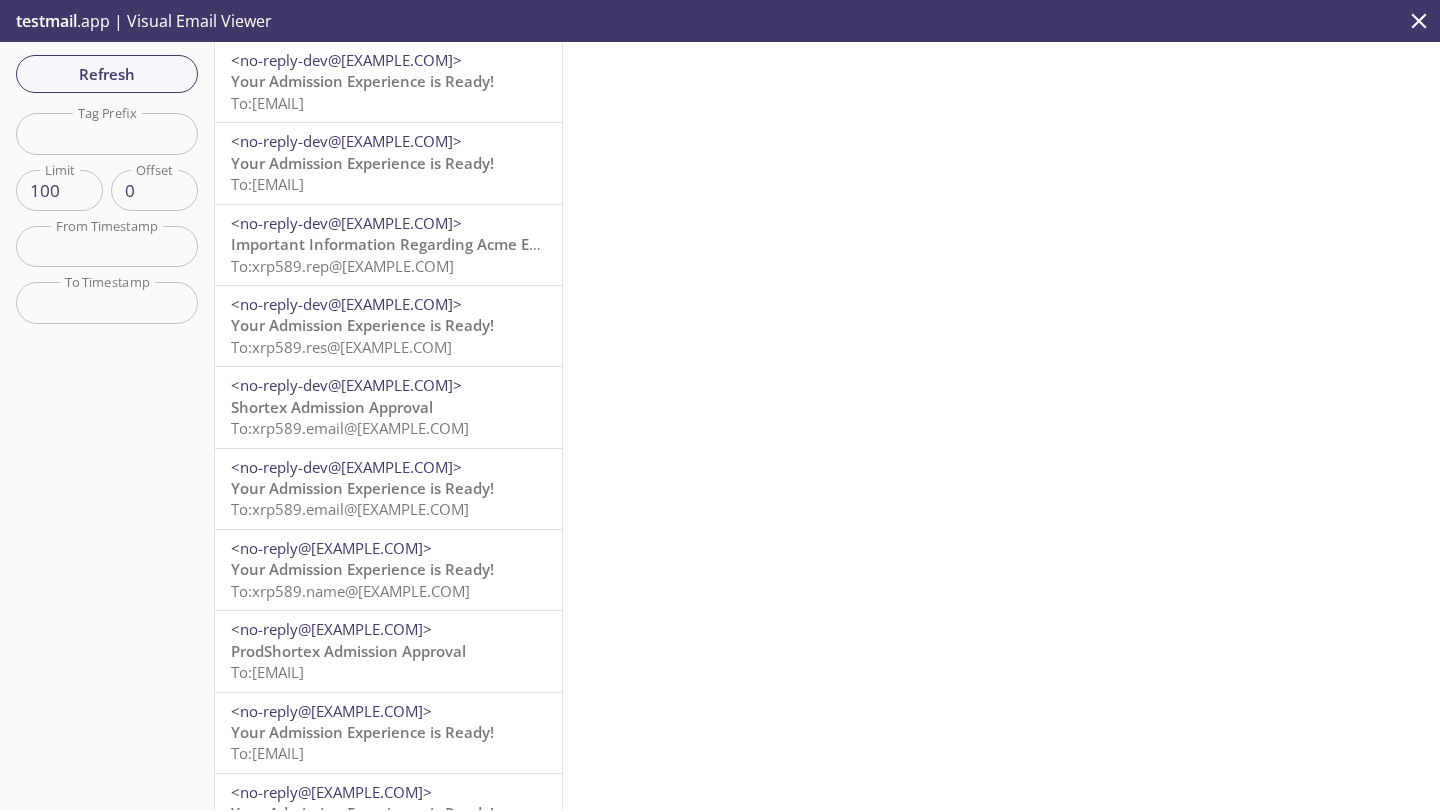 click on "<no-reply-dev@[EXAMPLE.COM]>" at bounding box center [346, 60] 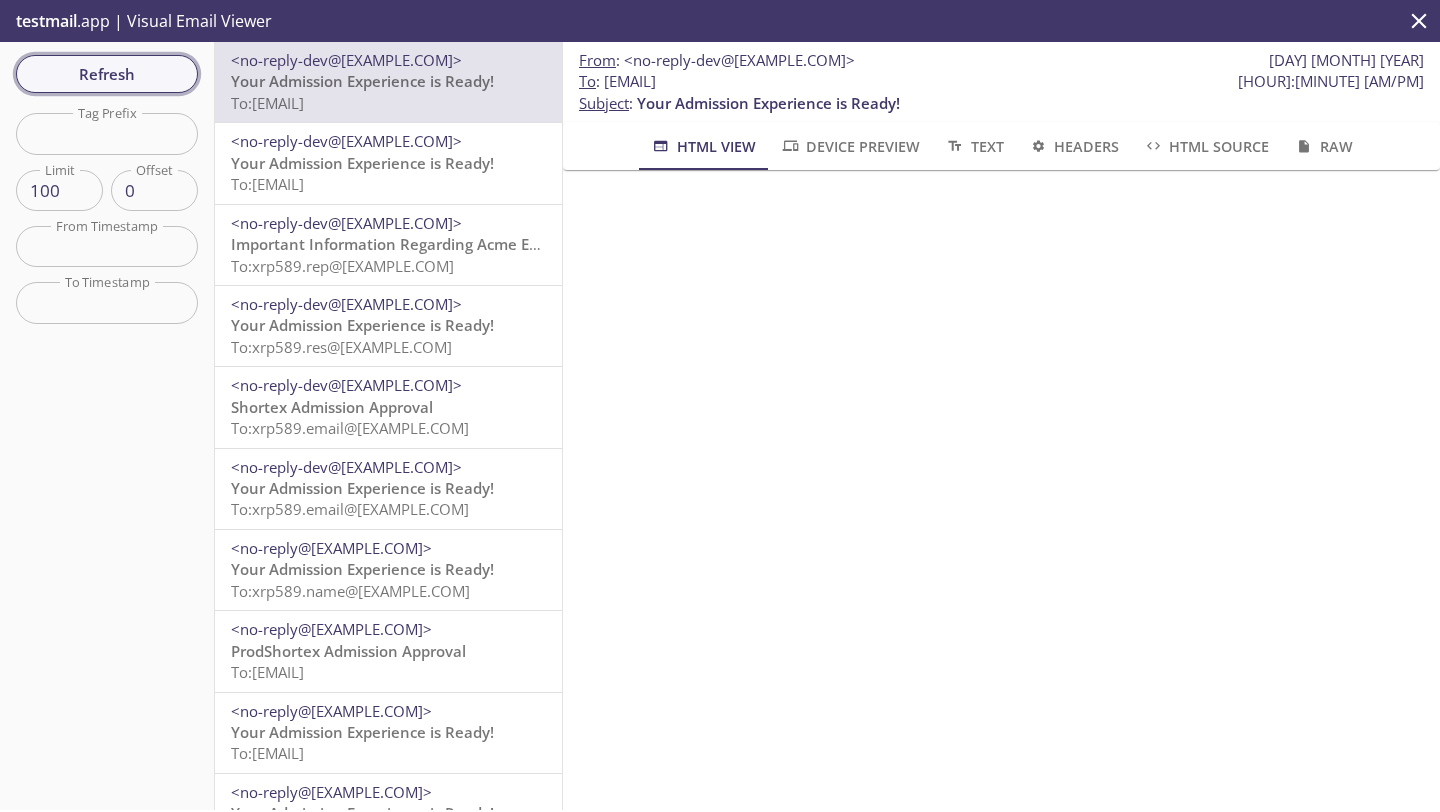 click on "Refresh" at bounding box center (107, 74) 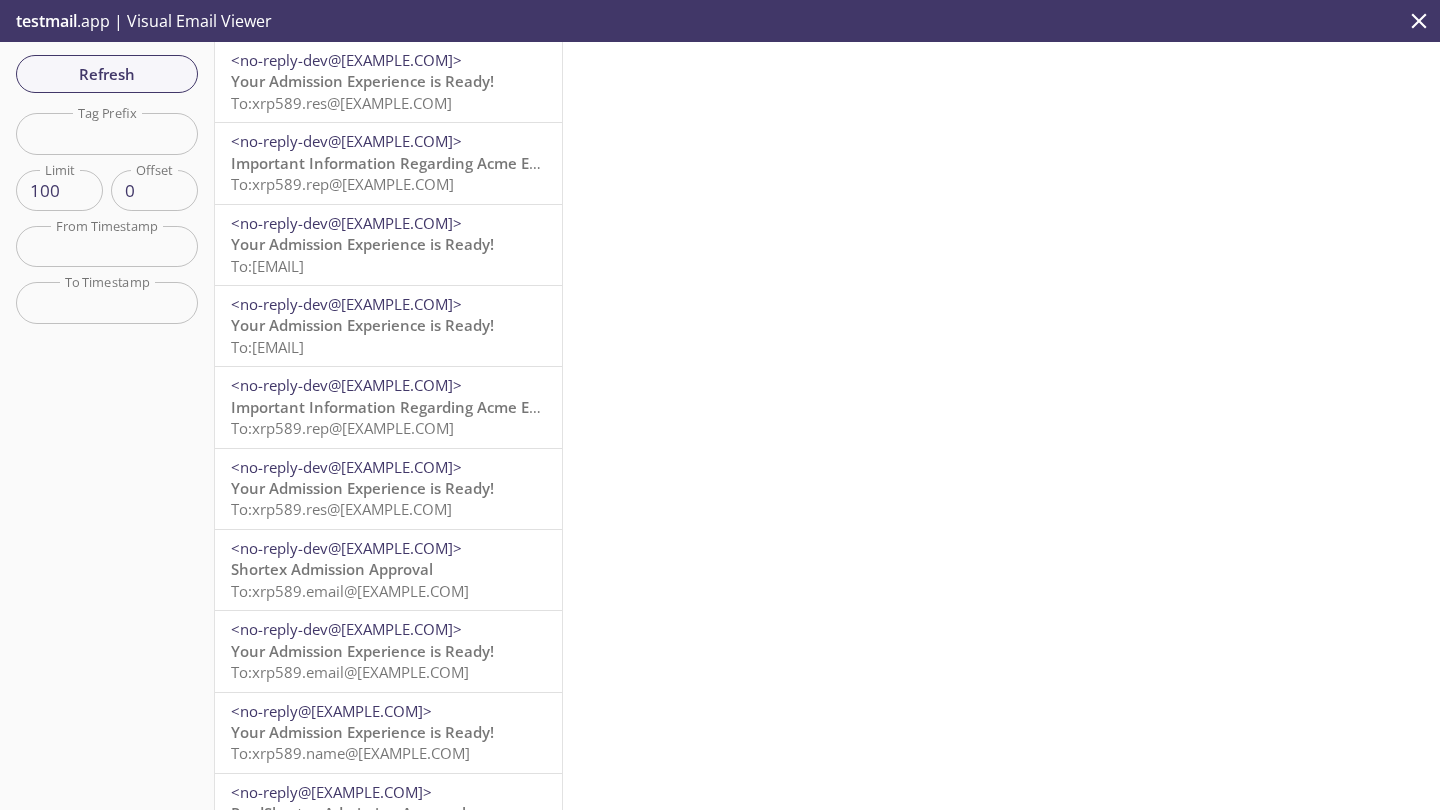 click on "Important Information Regarding Acme Email's Admission to ACME 2019" at bounding box center (362, 81) 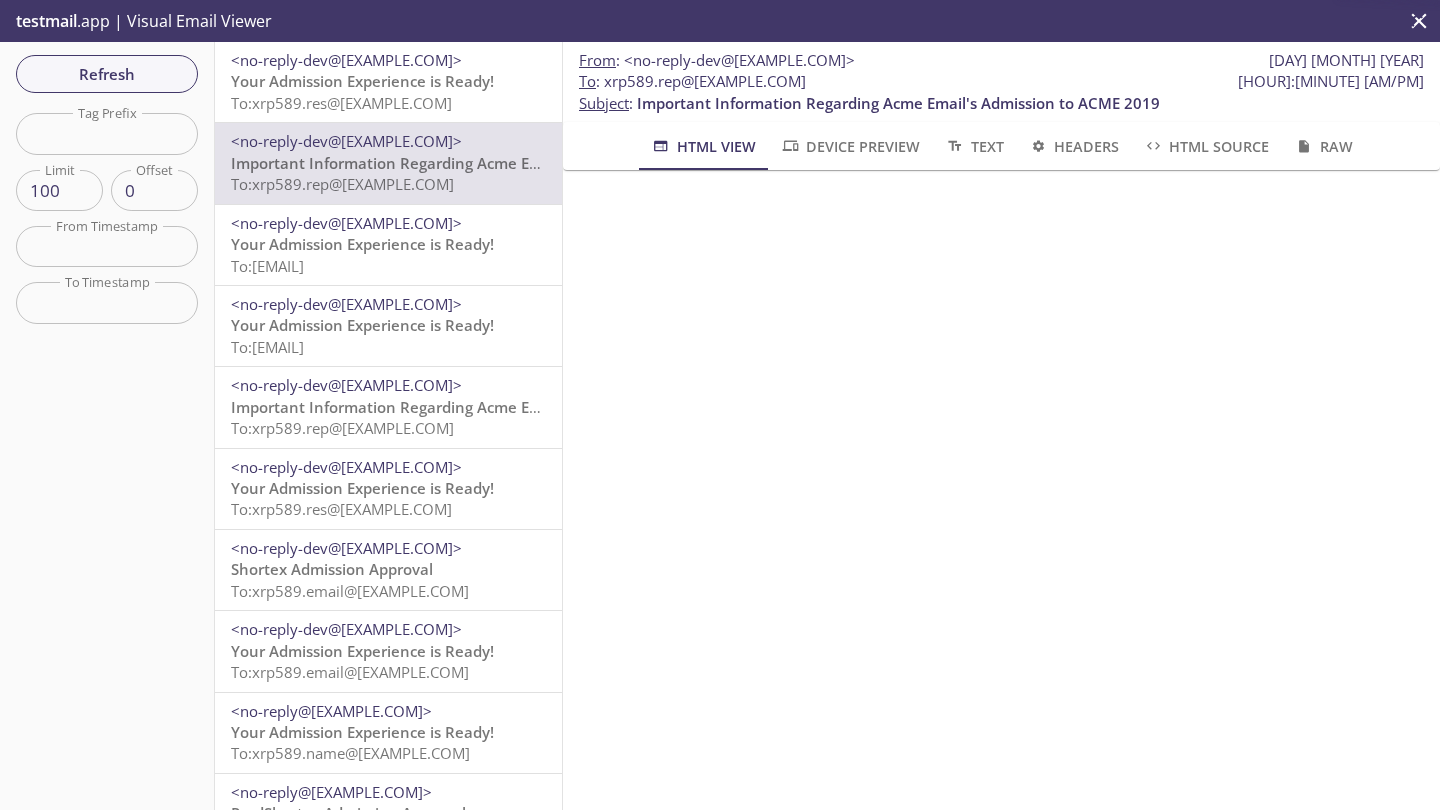 click on "To:  [EMAIL]" at bounding box center [341, 103] 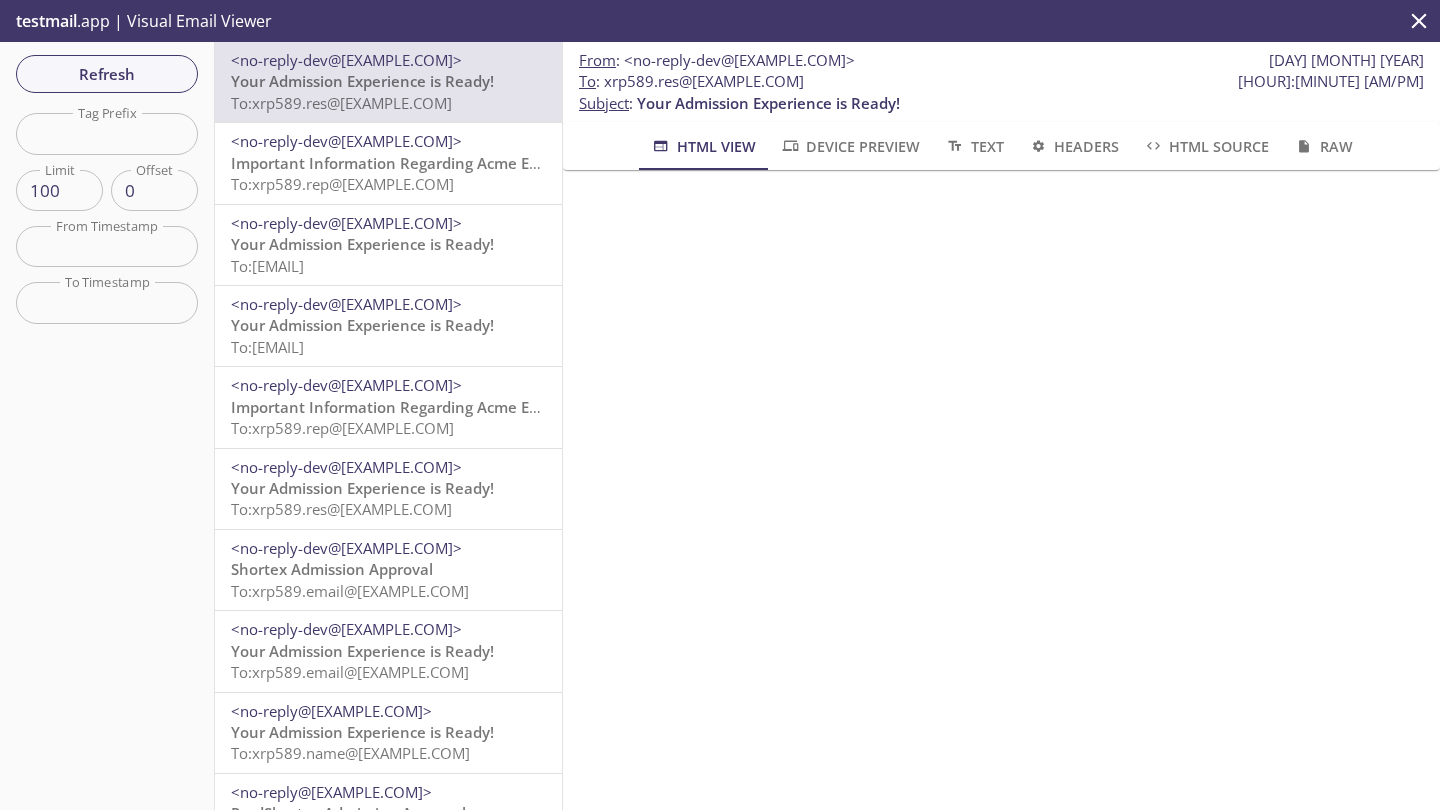 click on "Important Information Regarding Acme Email's Admission to ACME 2019" at bounding box center (362, 81) 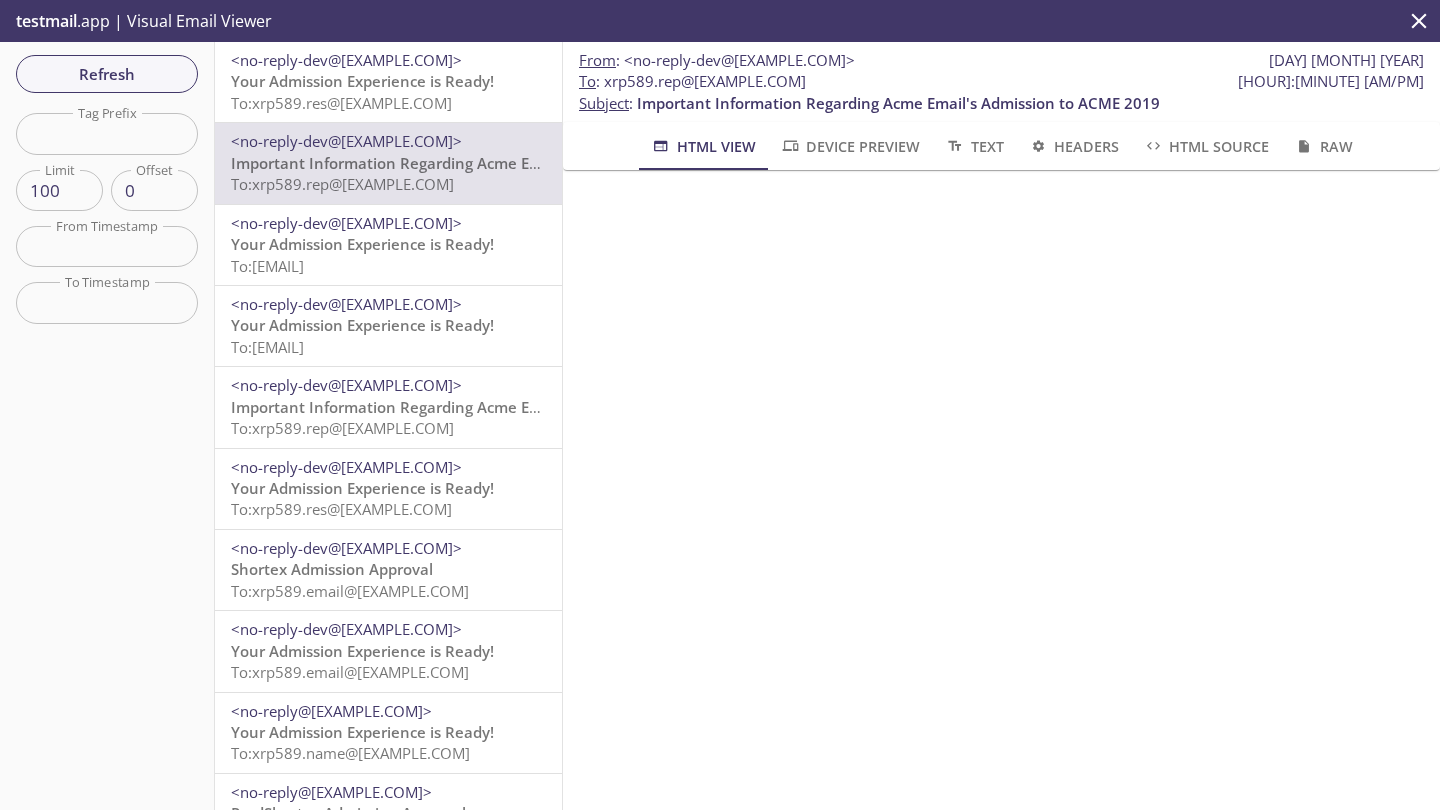 drag, startPoint x: 830, startPoint y: 80, endPoint x: 603, endPoint y: 81, distance: 227.0022 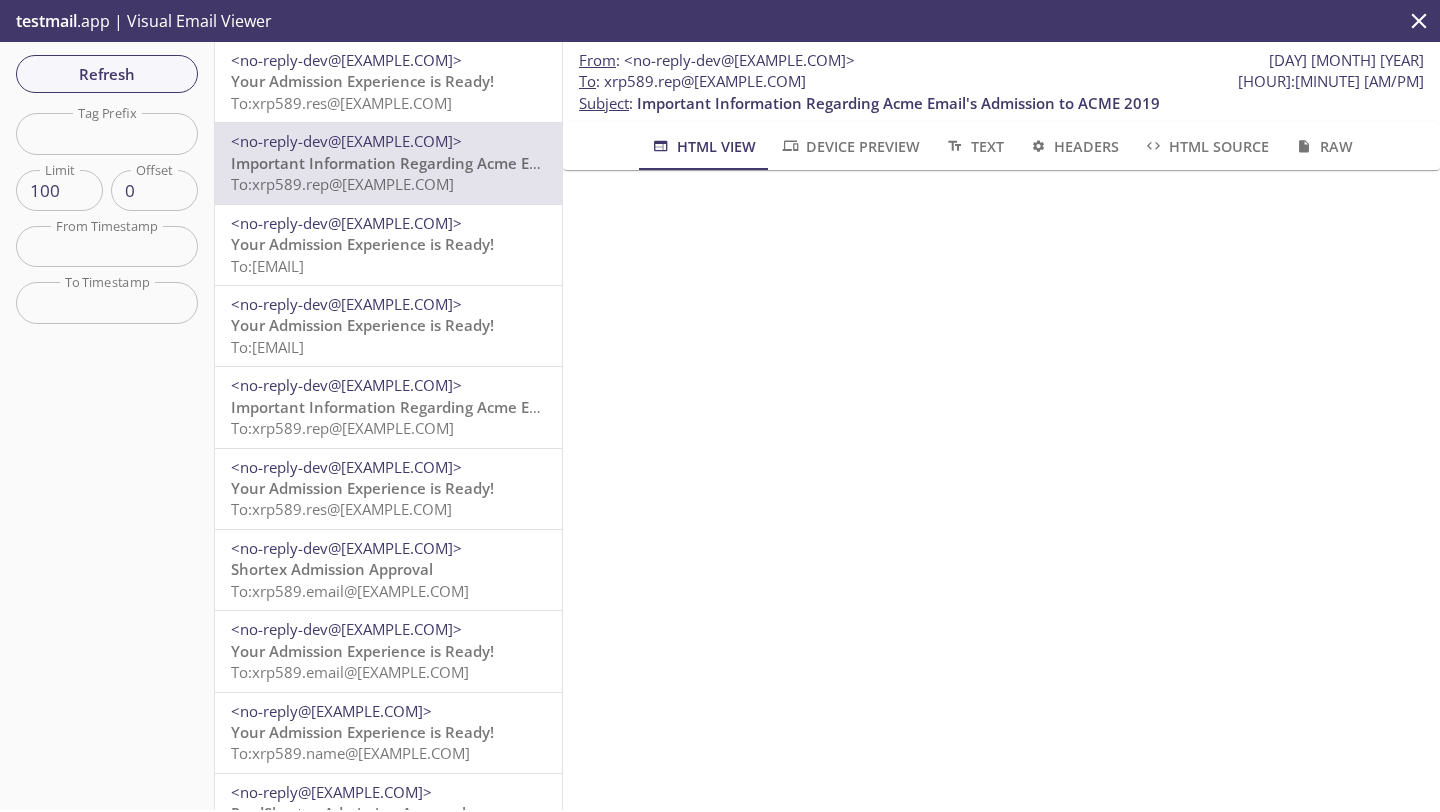 click on "To :   [EMAIL] [TIME]" at bounding box center [717, 60] 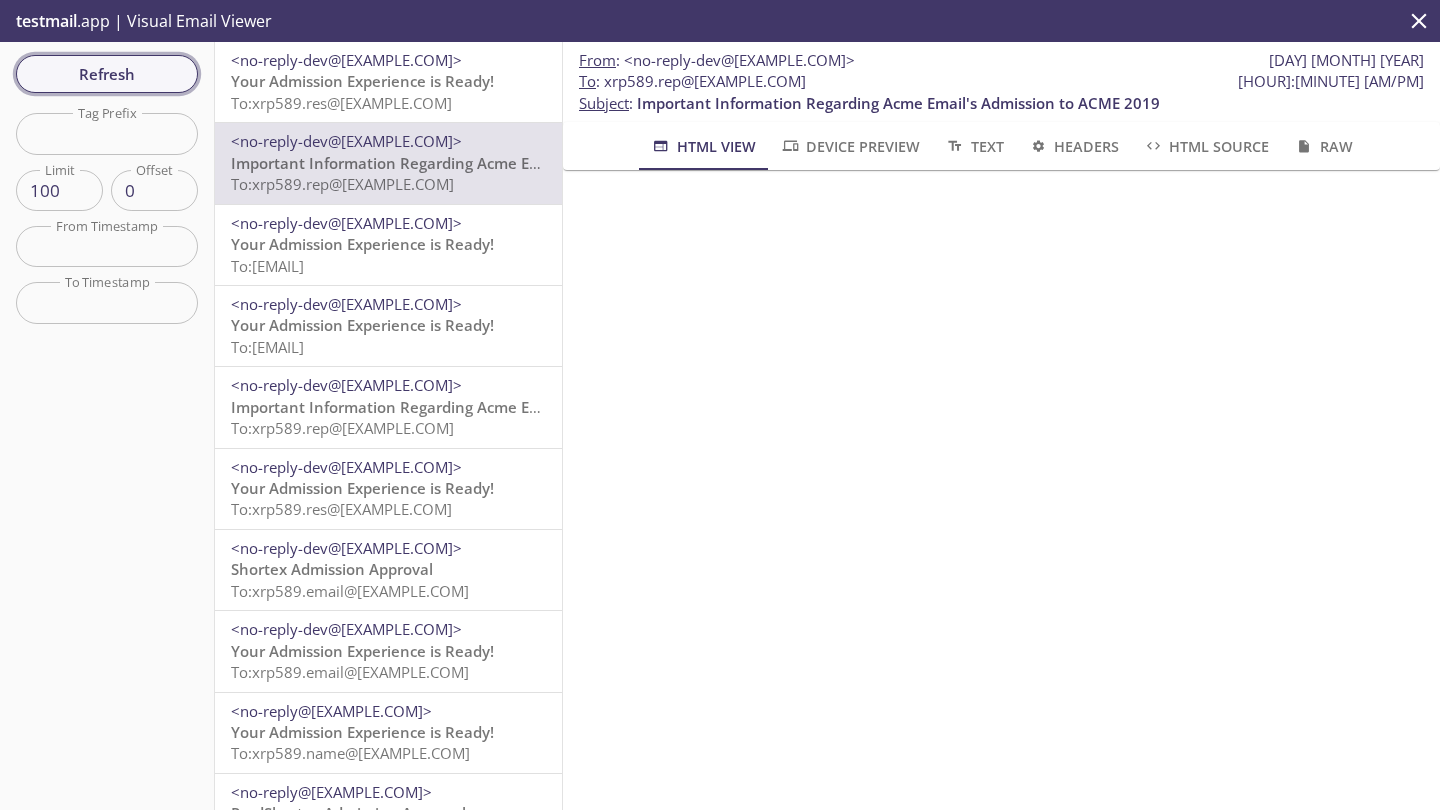 click on "Refresh" at bounding box center [107, 74] 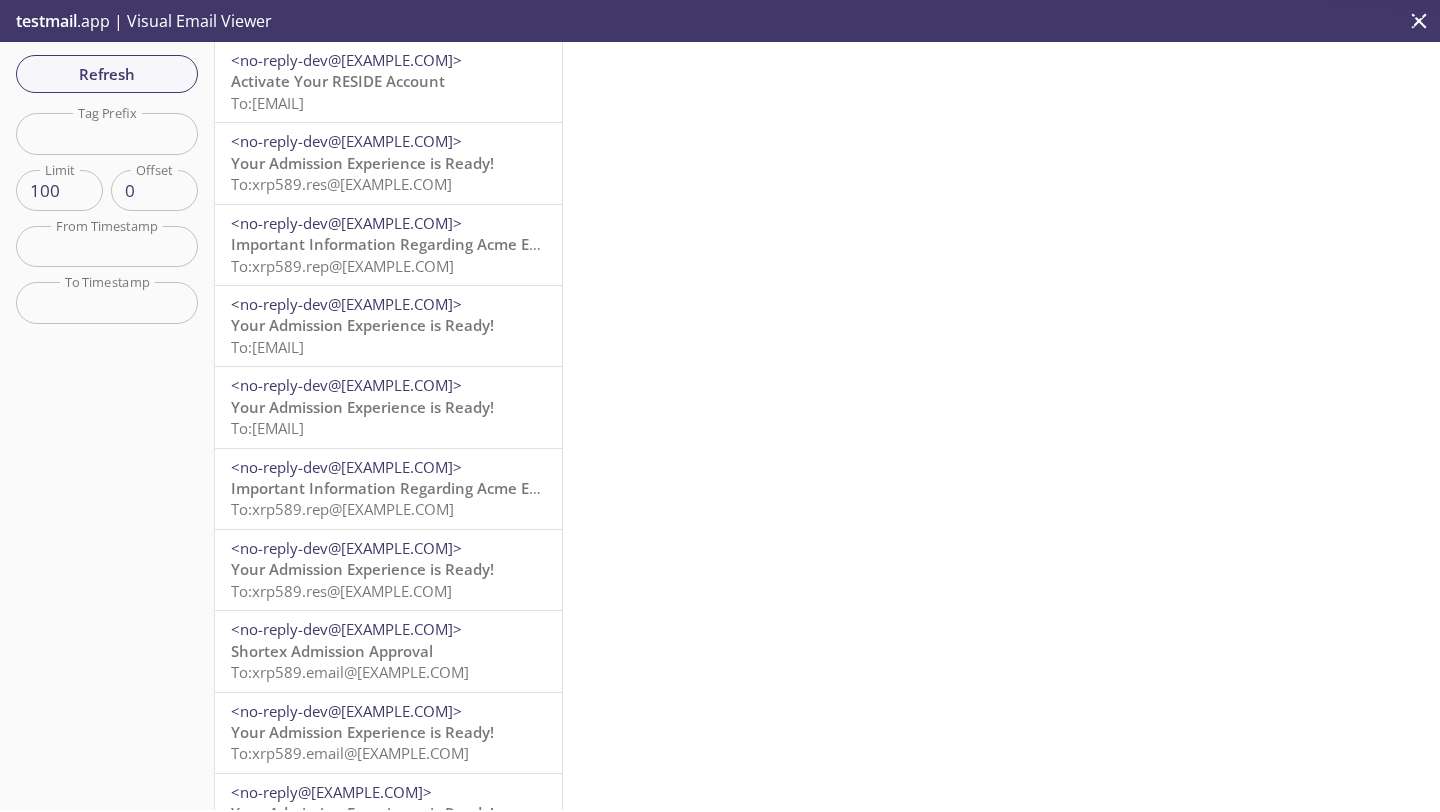 click on "Activate Your RESIDE Account To: xrp589.user@[EXAMPLE.COM]" at bounding box center (388, 92) 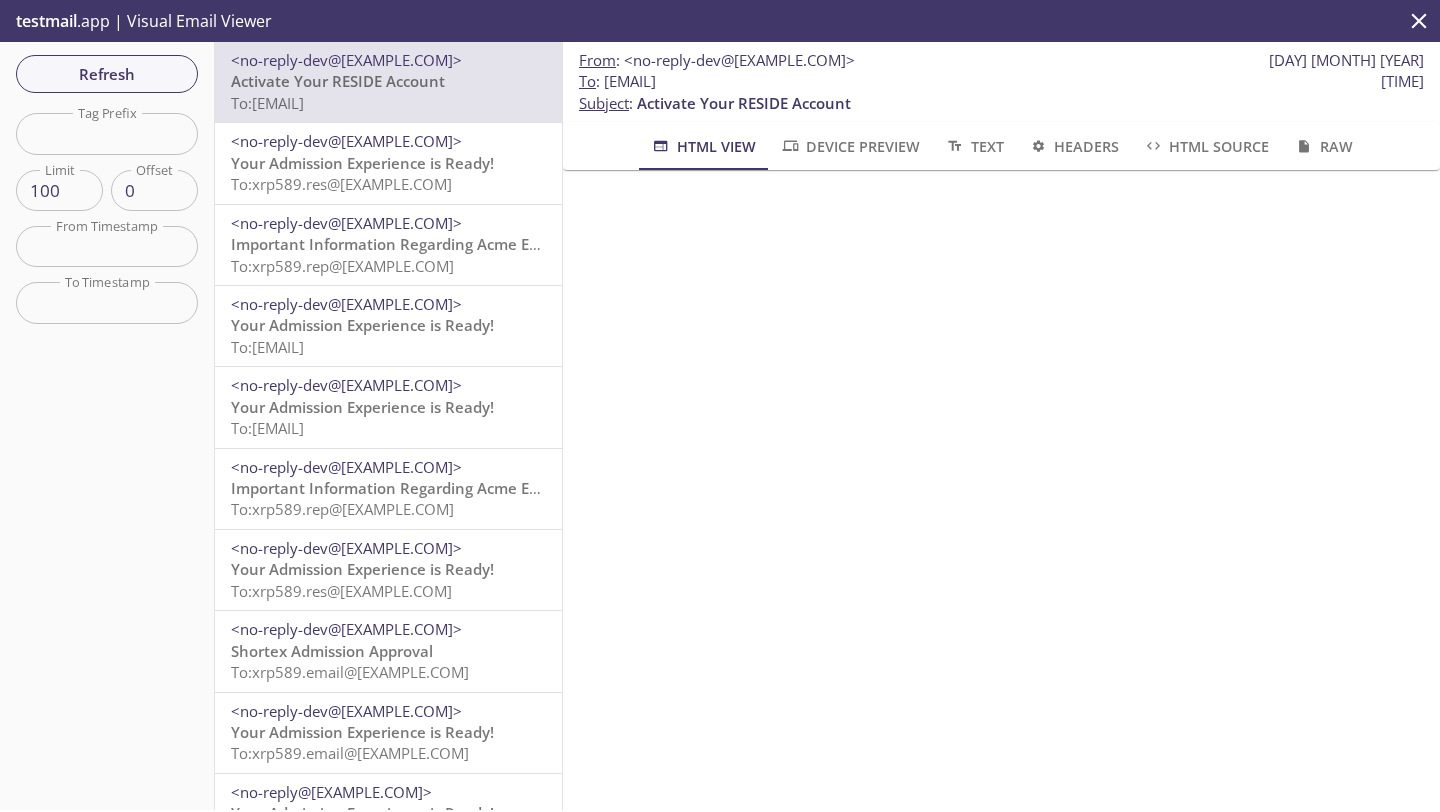 click on "Your Admission Experience is Ready!" at bounding box center [338, 81] 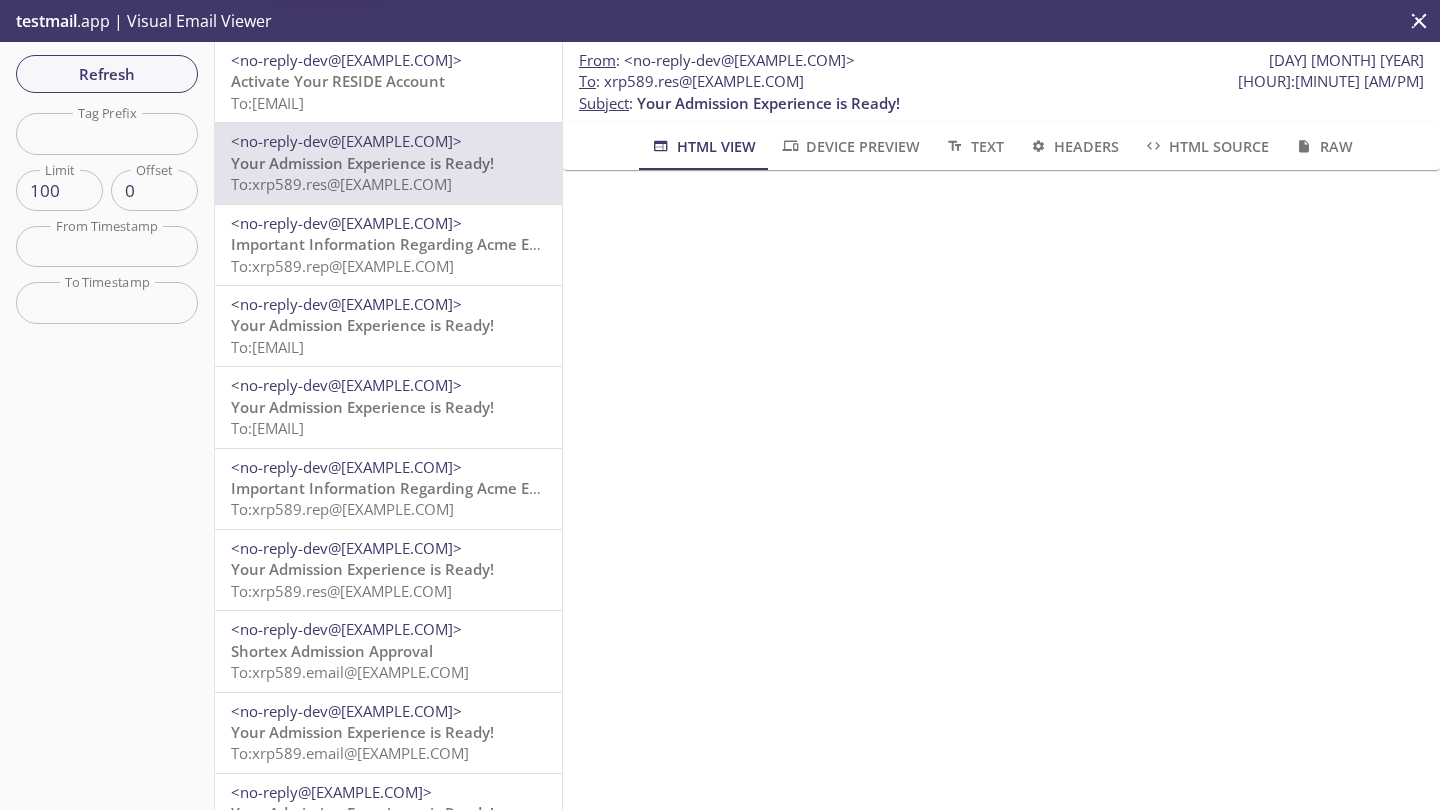 click on "Activate Your RESIDE Account To: xrp589.user@[EXAMPLE.COM]" at bounding box center [388, 92] 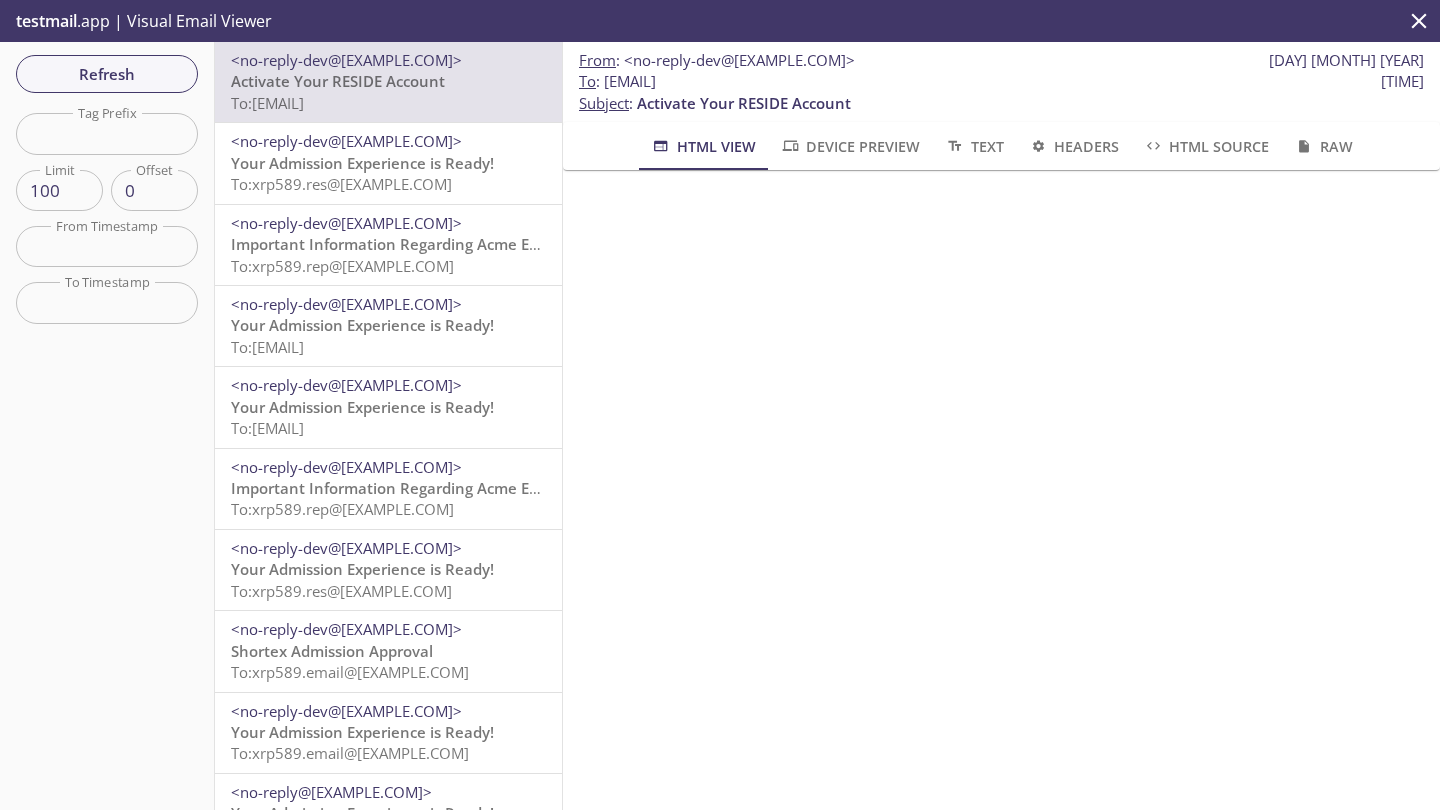 drag, startPoint x: 836, startPoint y: 81, endPoint x: 606, endPoint y: 79, distance: 230.0087 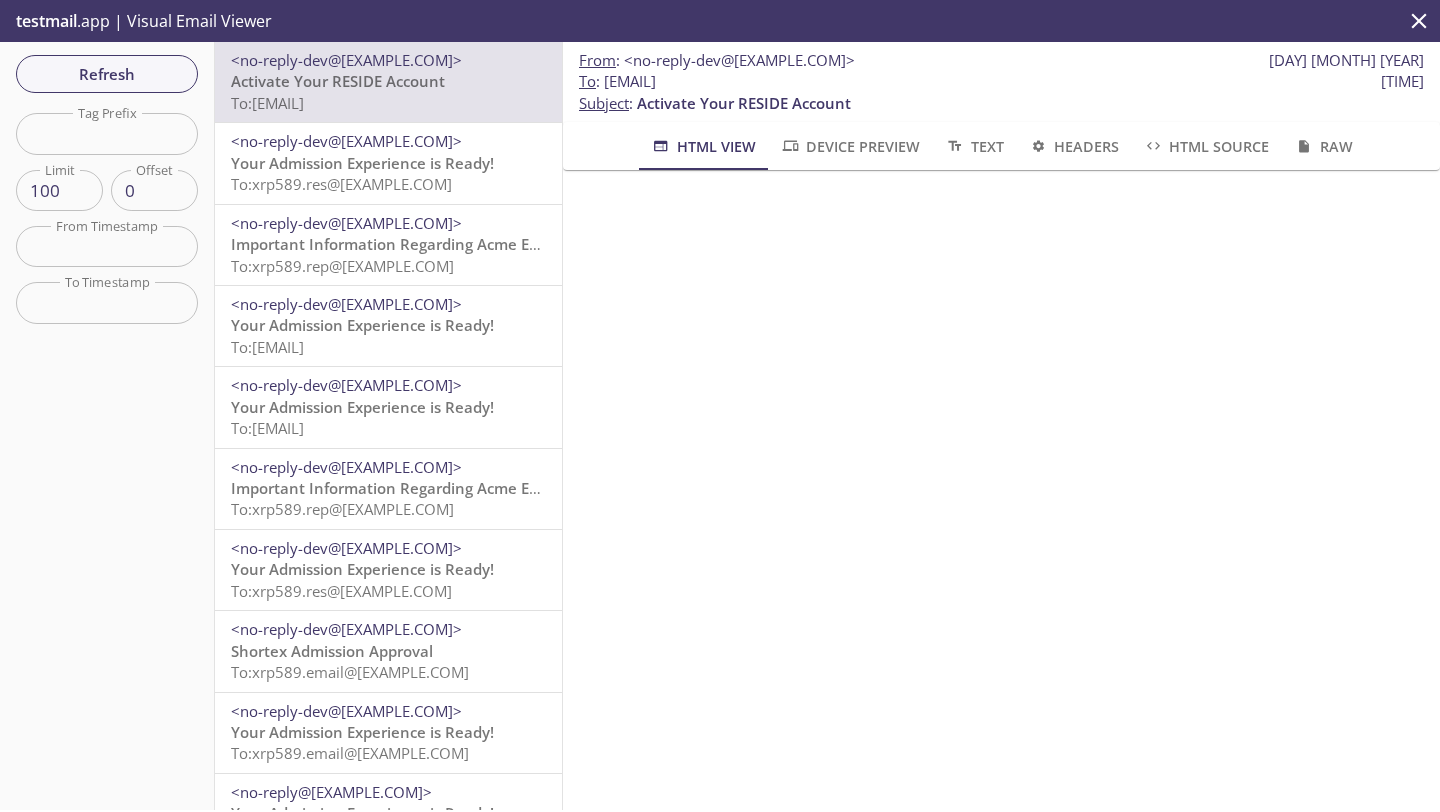 click on "To : xrp589.user@[EXAMPLE.COM] [HOUR]:[MINUTE] [AM/PM]" at bounding box center [717, 60] 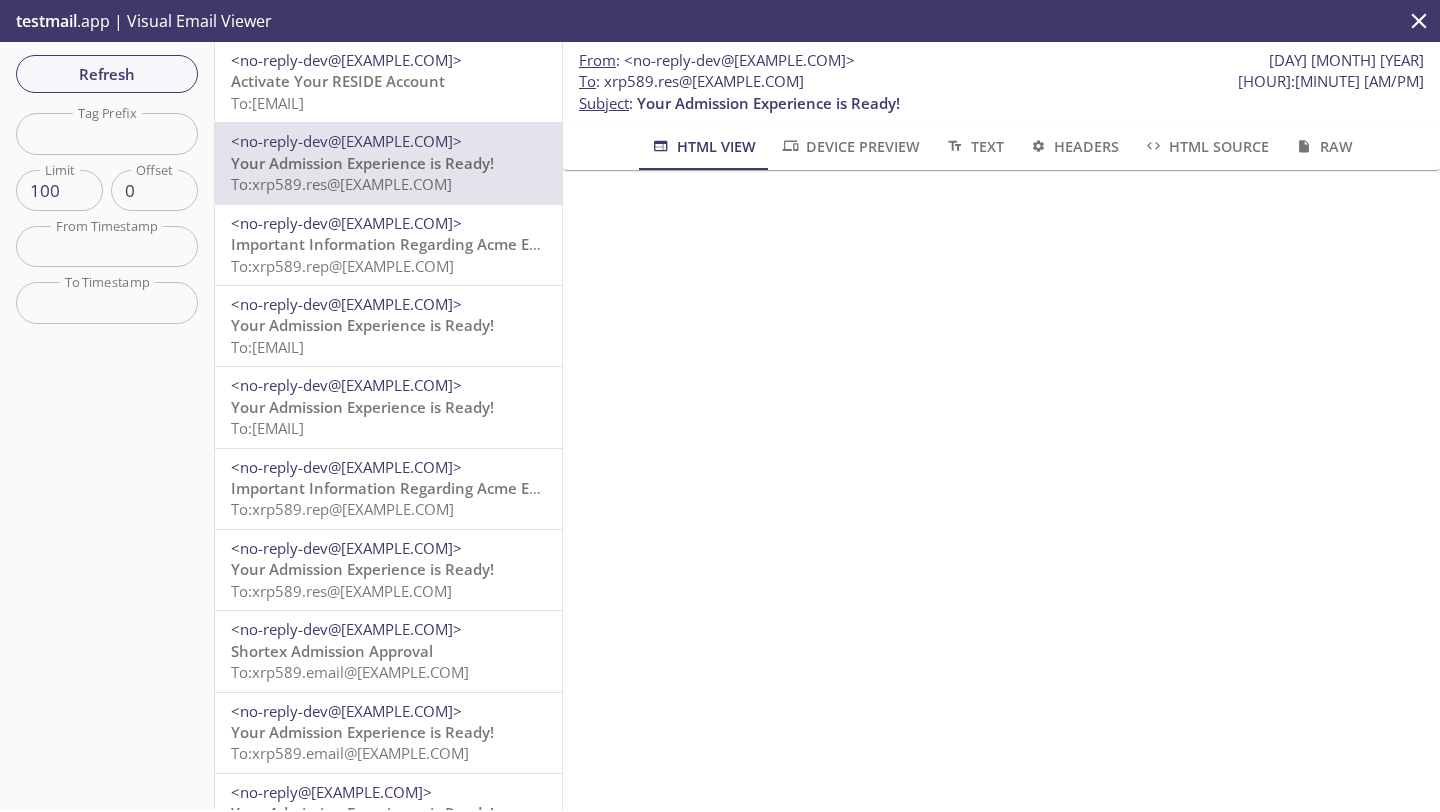 drag, startPoint x: 829, startPoint y: 83, endPoint x: 640, endPoint y: 82, distance: 189.00264 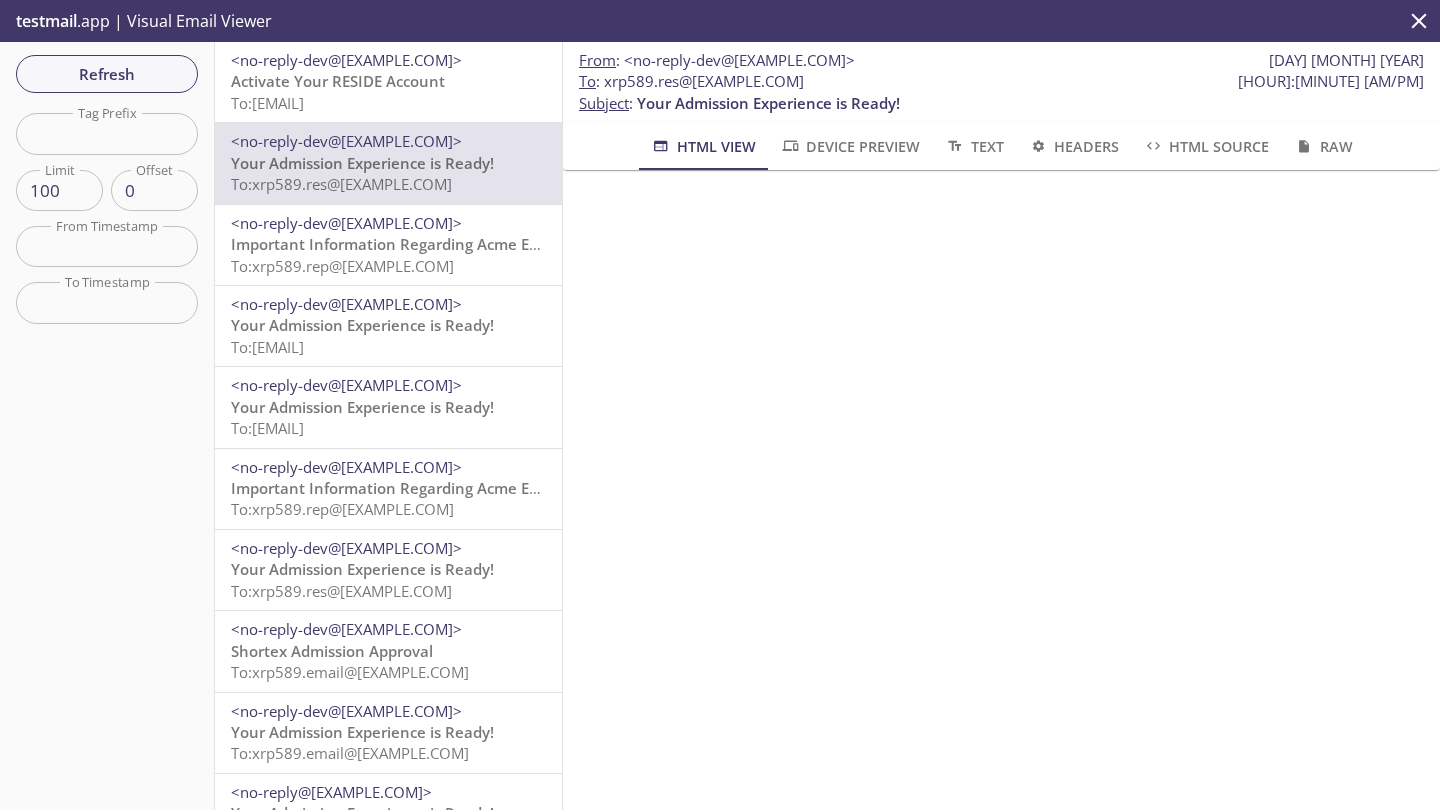 click on "To : xrp589.res@[EXAMPLE.COM] [HOUR]:[MINUTE] [AM/PM]" at bounding box center [717, 60] 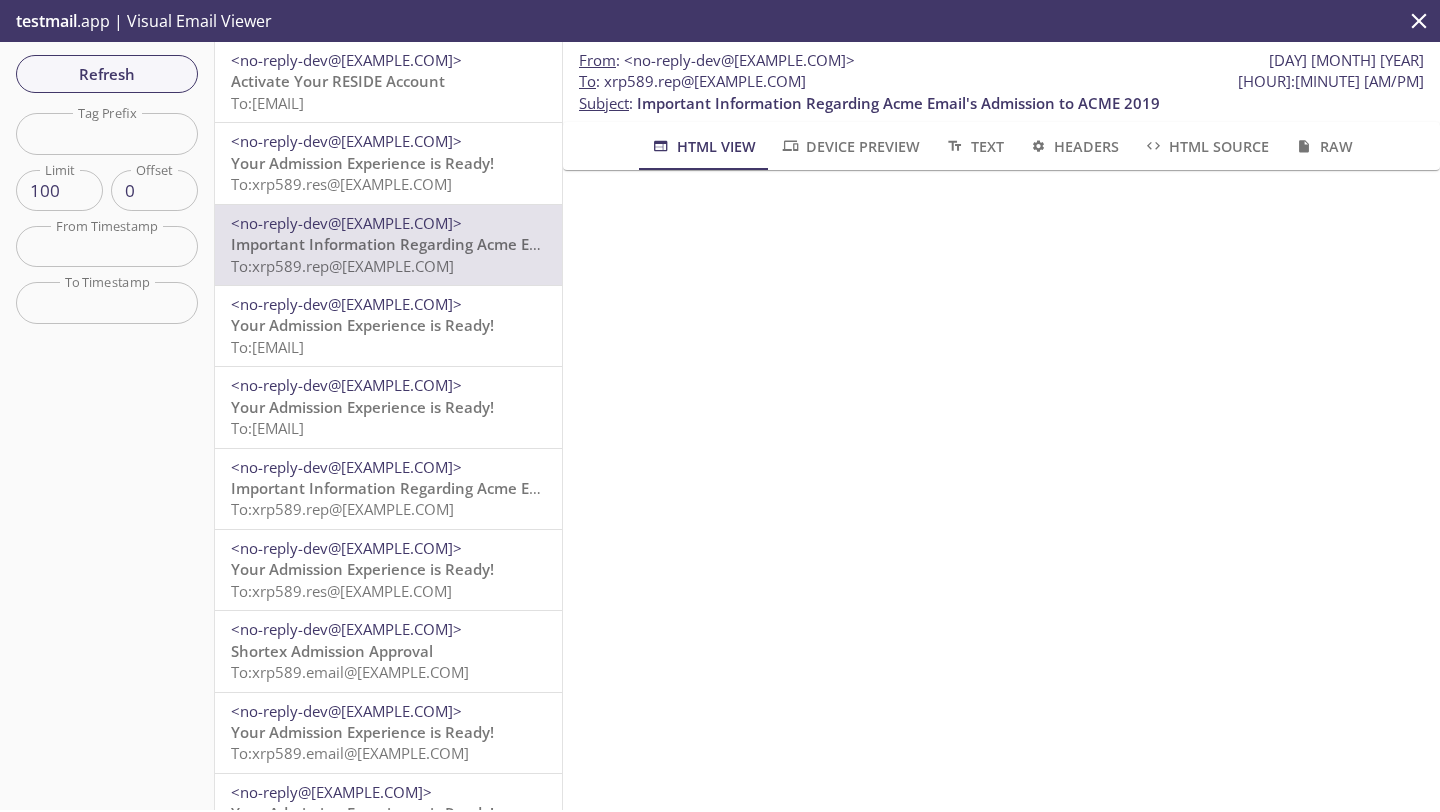 drag, startPoint x: 827, startPoint y: 84, endPoint x: 605, endPoint y: 87, distance: 222.02026 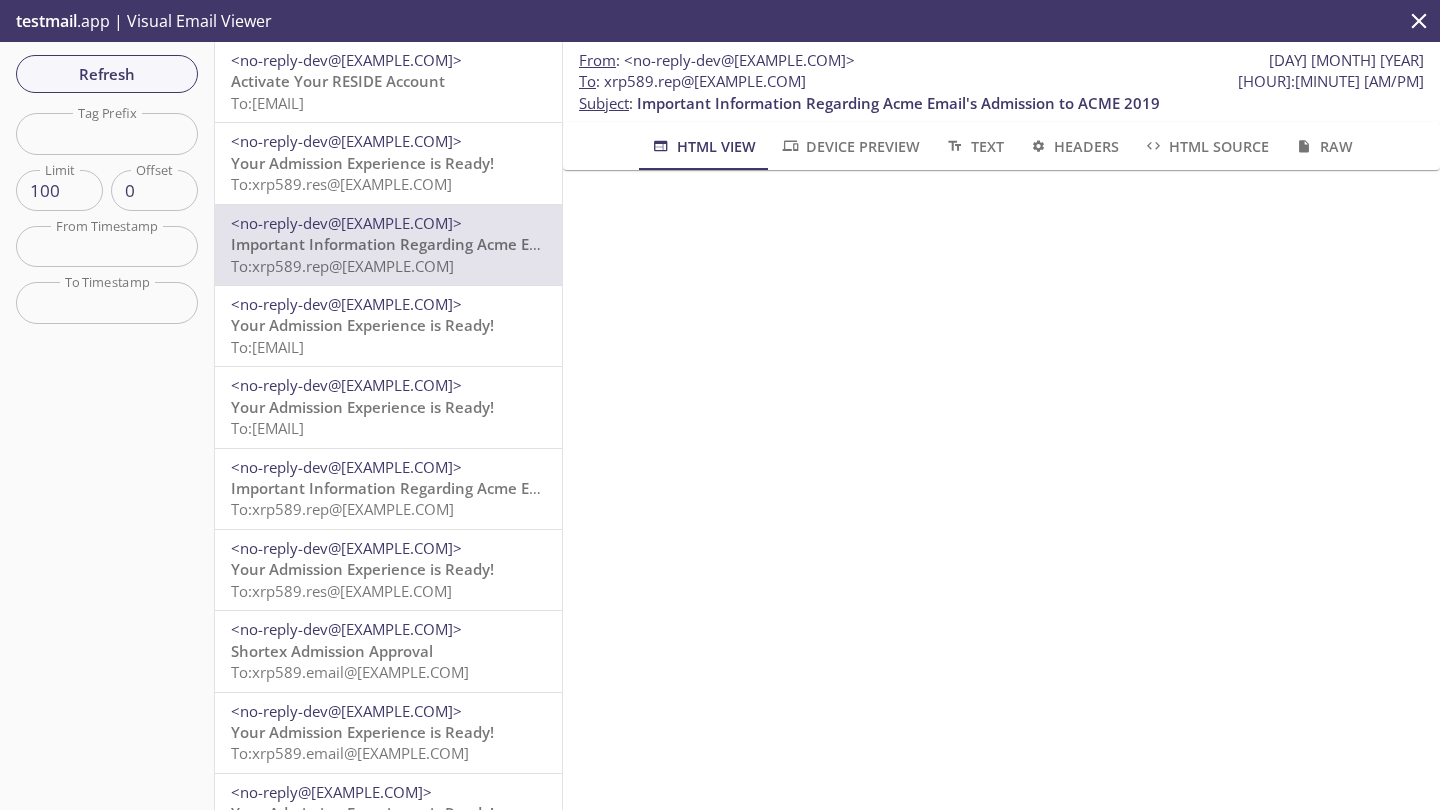 click on "To :   [EMAIL] [TIME]" at bounding box center (717, 60) 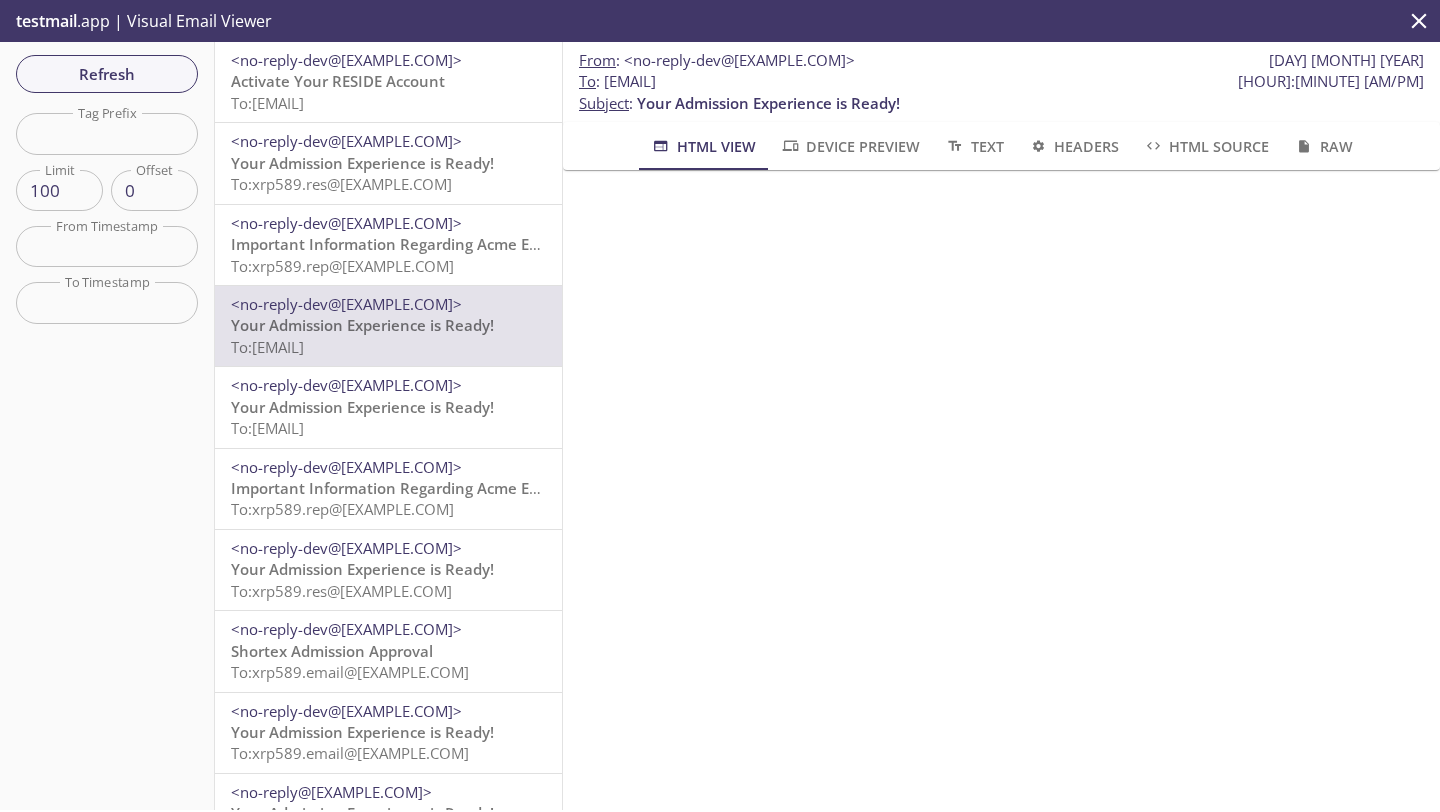 drag, startPoint x: 850, startPoint y: 83, endPoint x: 606, endPoint y: 86, distance: 244.01845 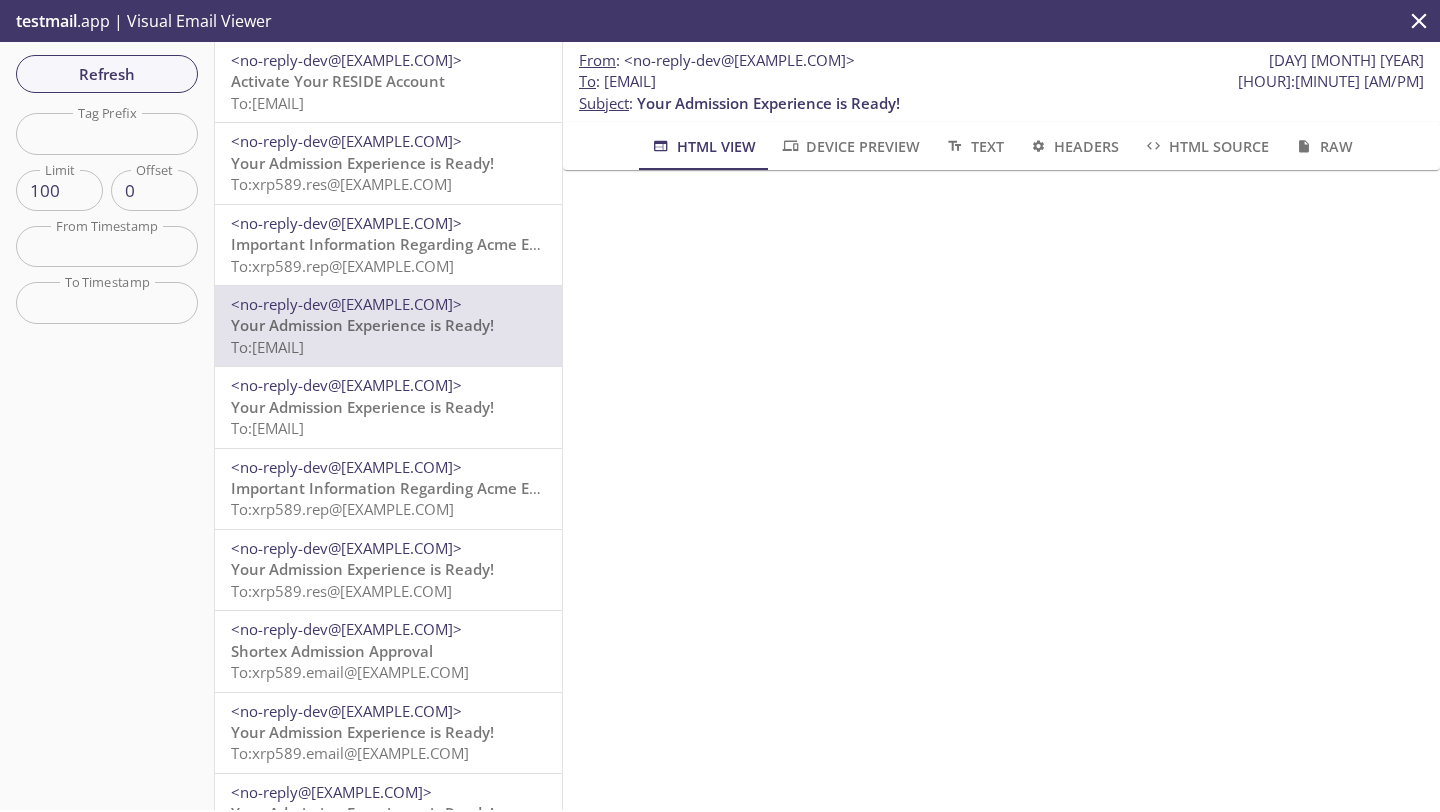 click on "To : xrp589.email2@[EXAMPLE.COM] [HOUR]:[MINUTE] [AM/PM]" at bounding box center (717, 60) 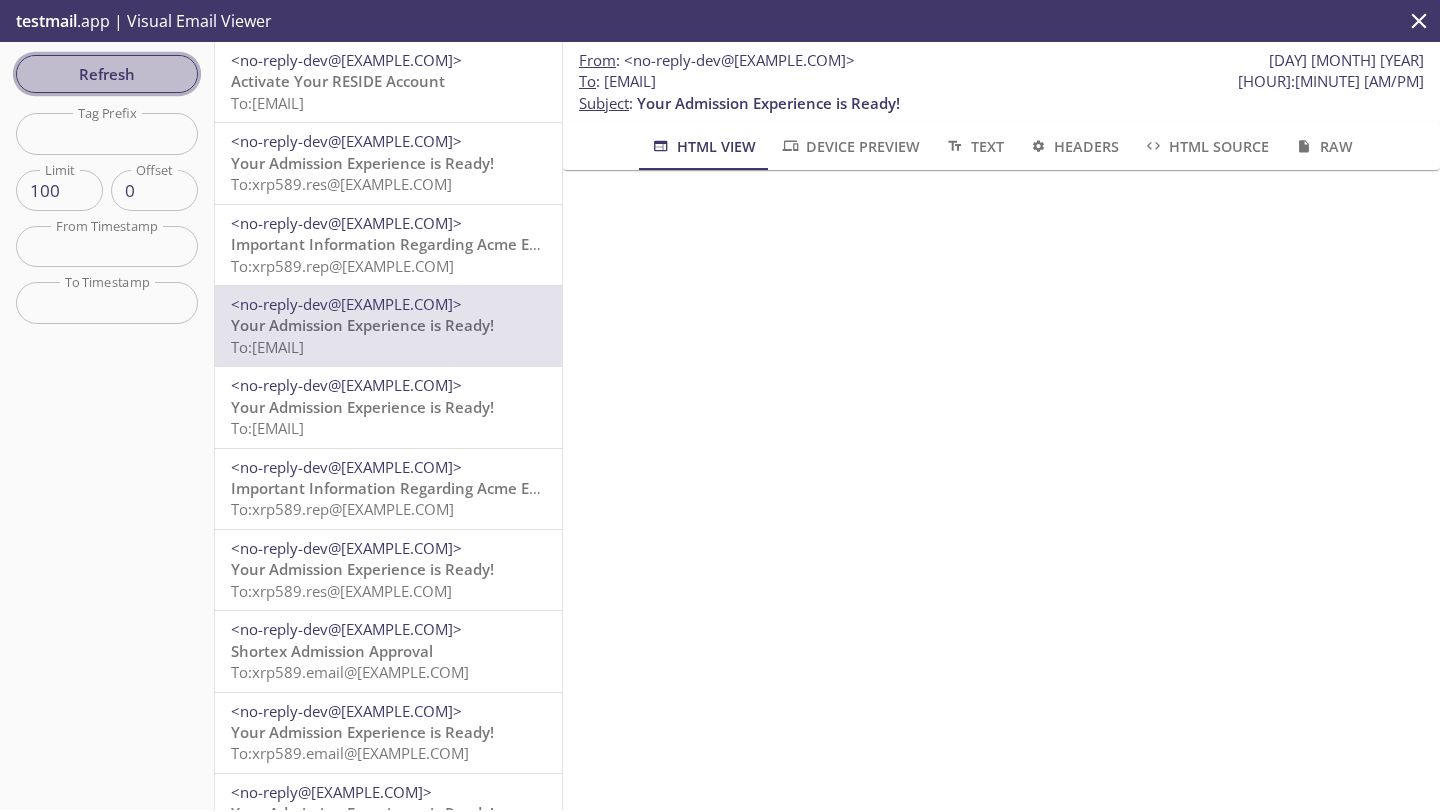 click on "Refresh" at bounding box center (107, 74) 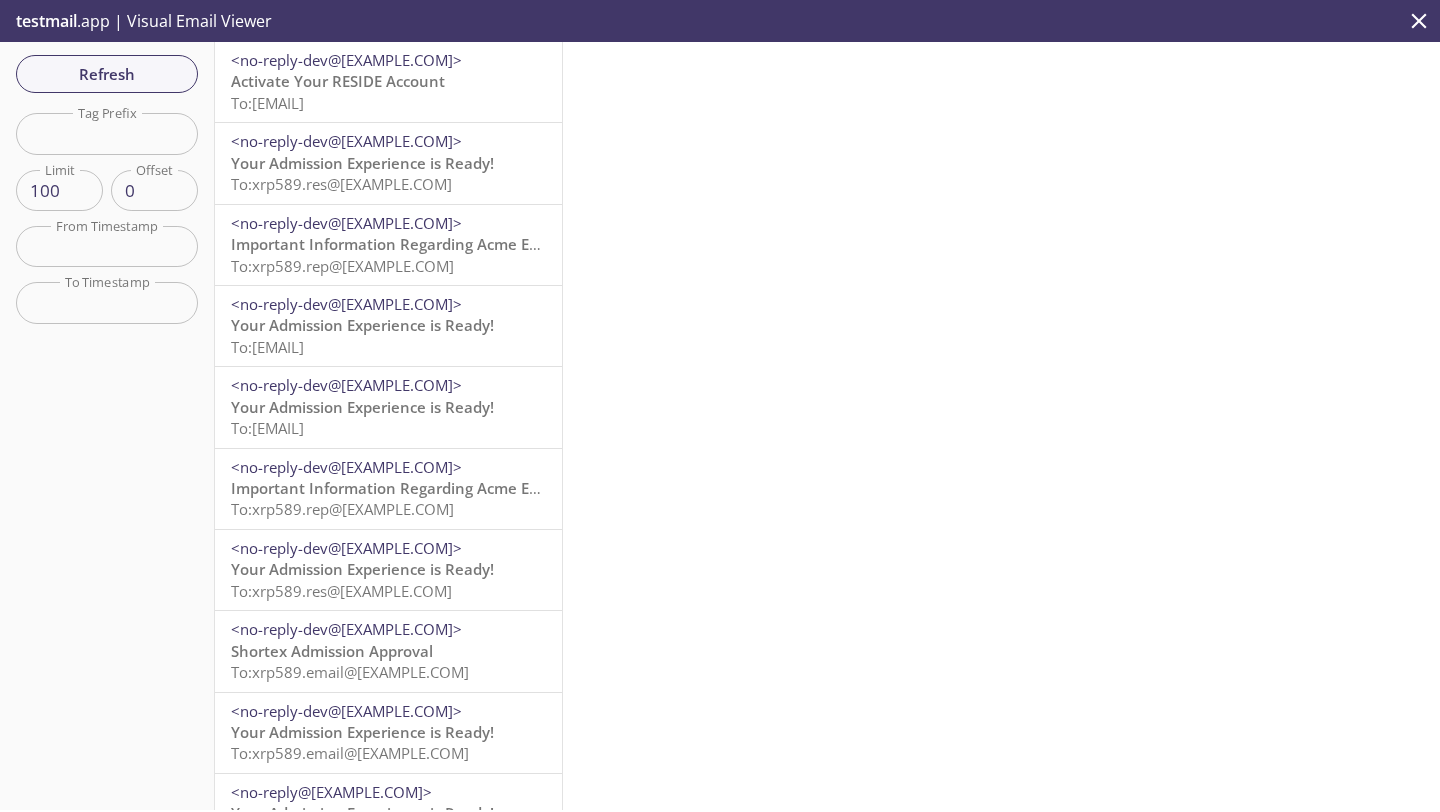 click on "<no-reply-dev@[EXAMPLE.COM]>" at bounding box center (346, 60) 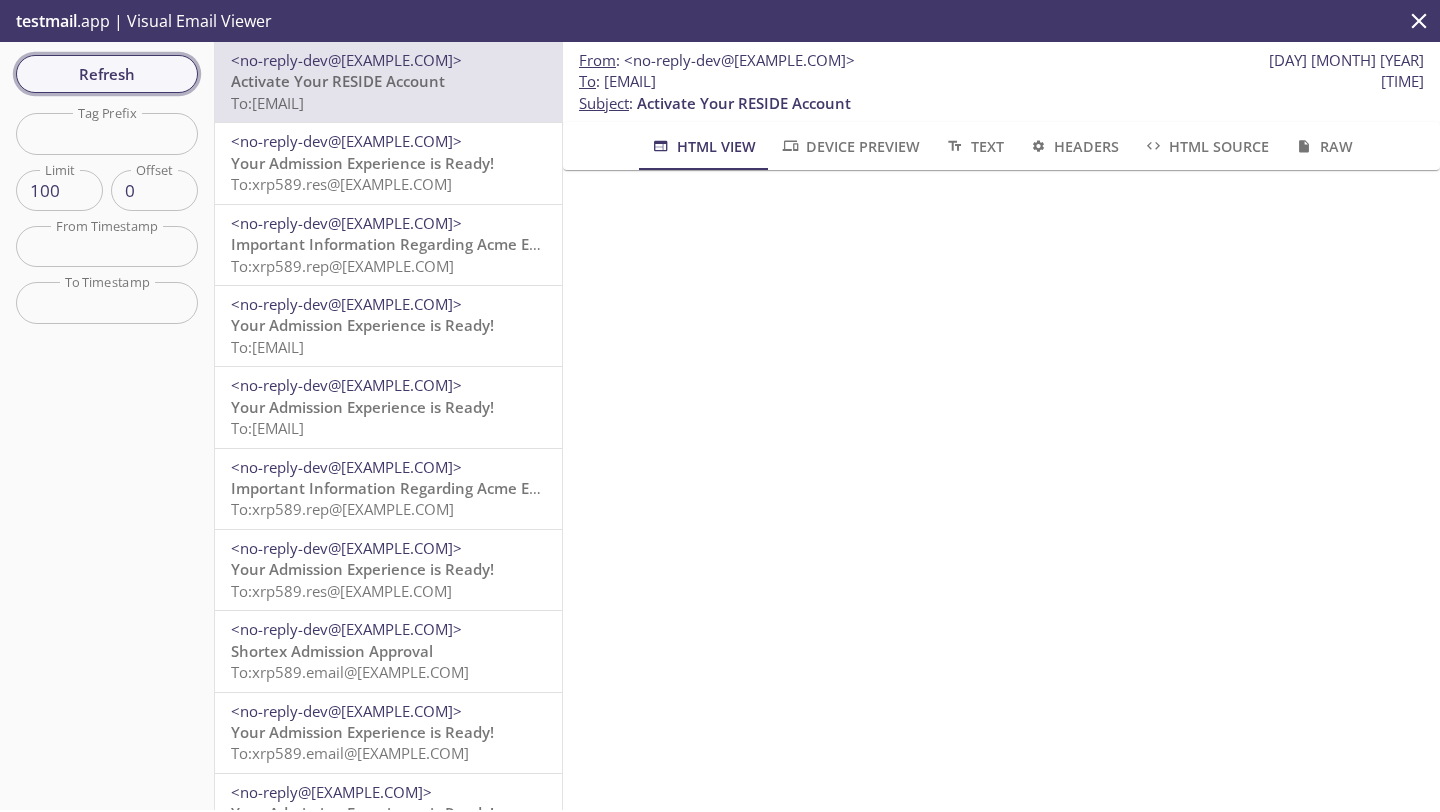 click on "Refresh" at bounding box center (107, 74) 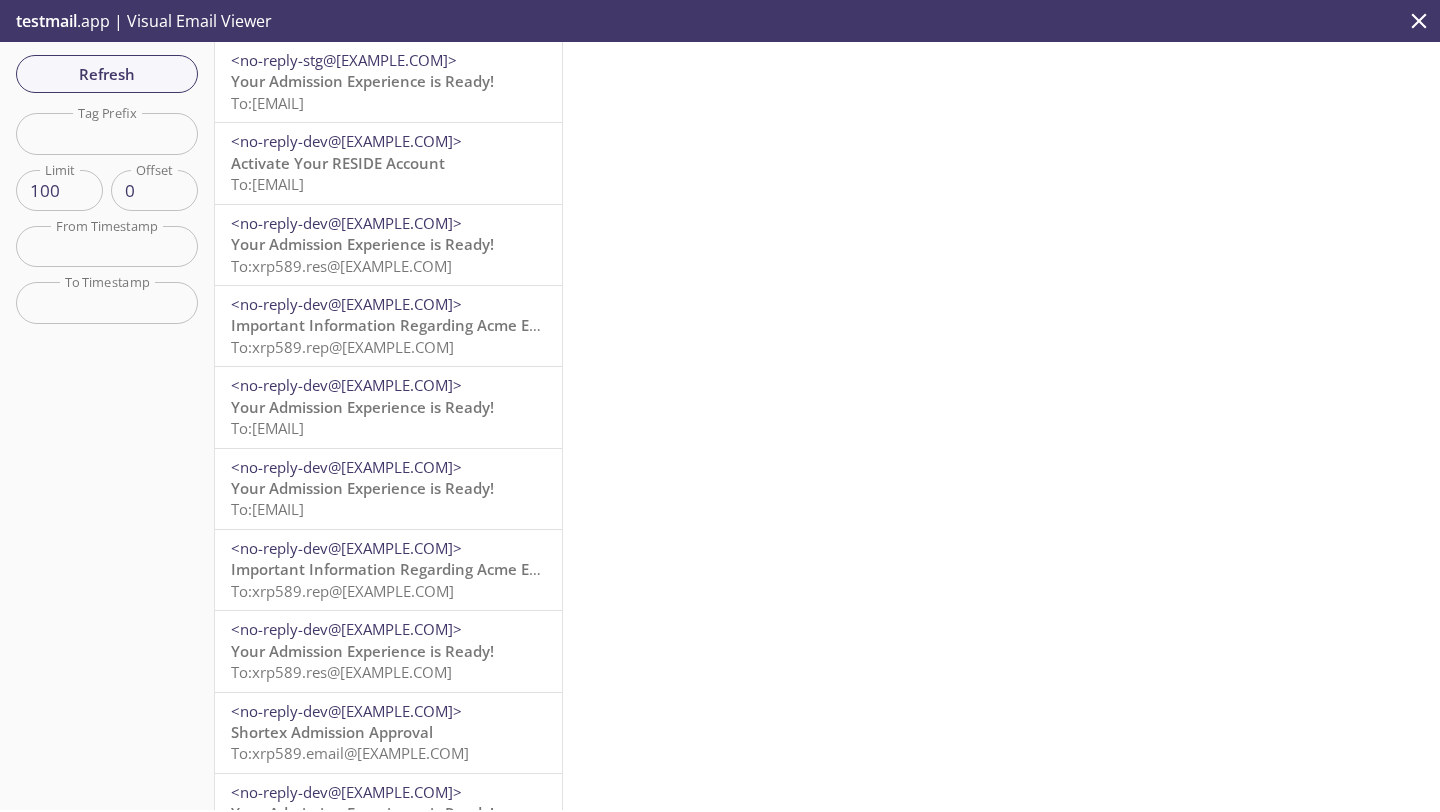 click on "Your Admission Experience is Ready!" at bounding box center [362, 81] 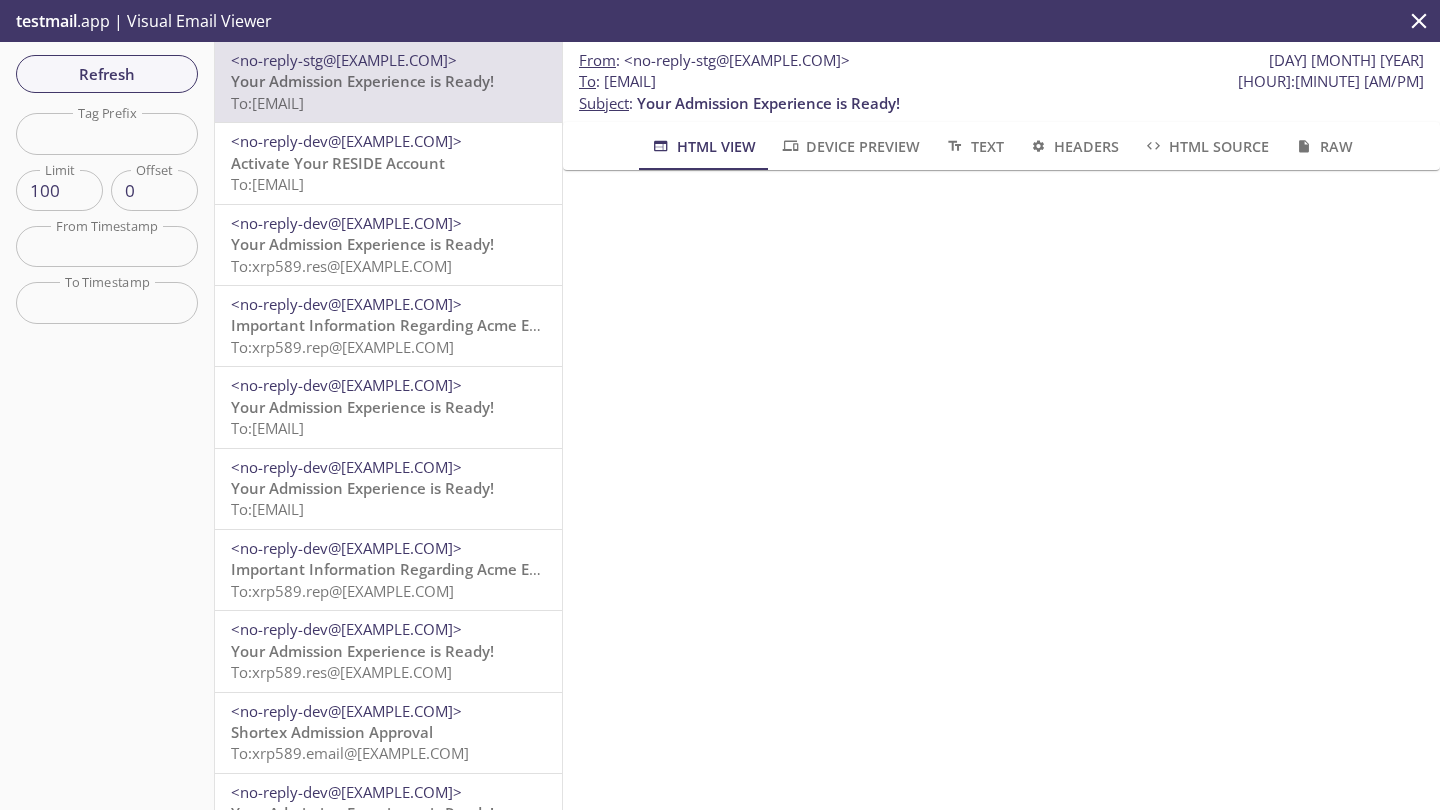 drag, startPoint x: 883, startPoint y: 87, endPoint x: 604, endPoint y: 79, distance: 279.1147 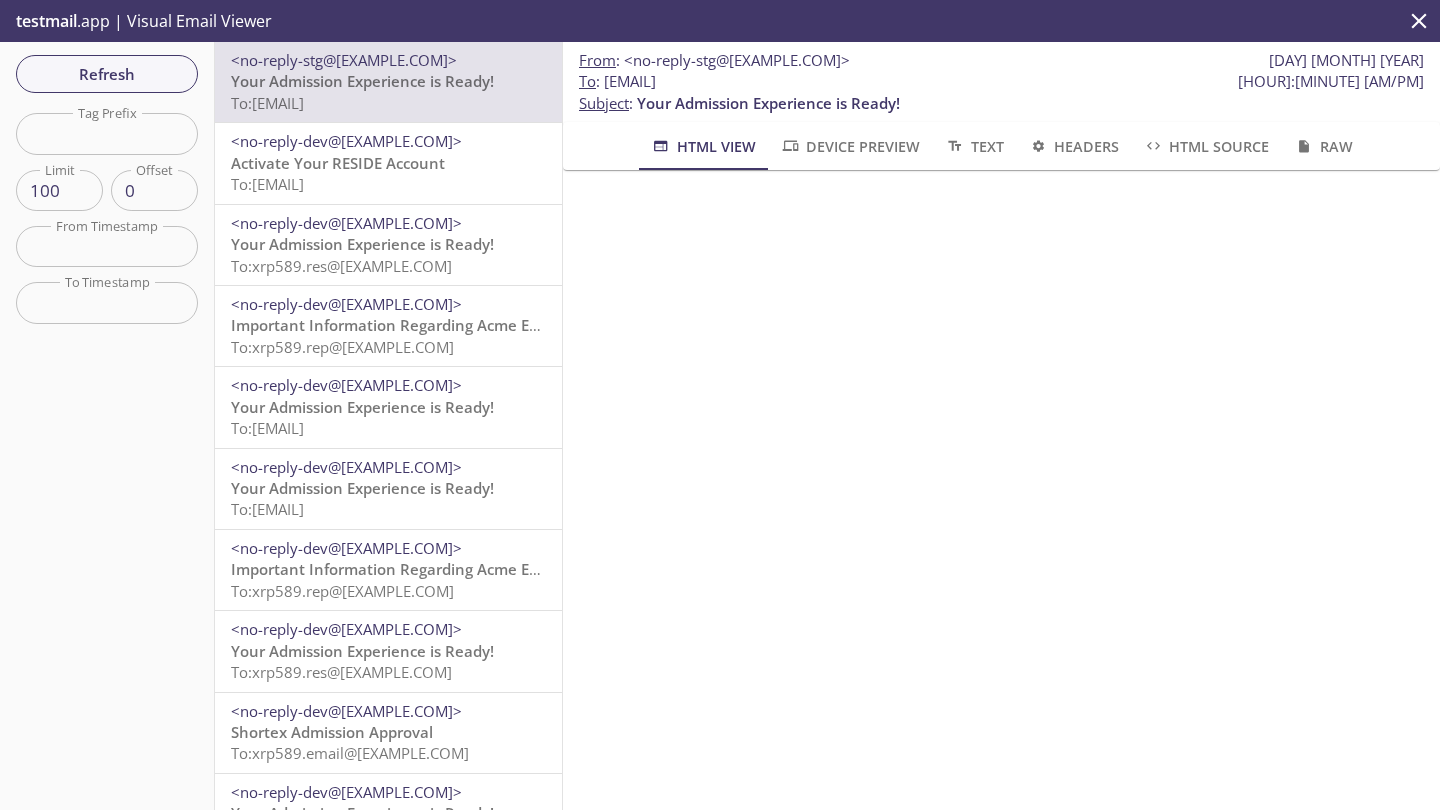click on "To :   [EMAIL] [TIME]" at bounding box center [714, 60] 